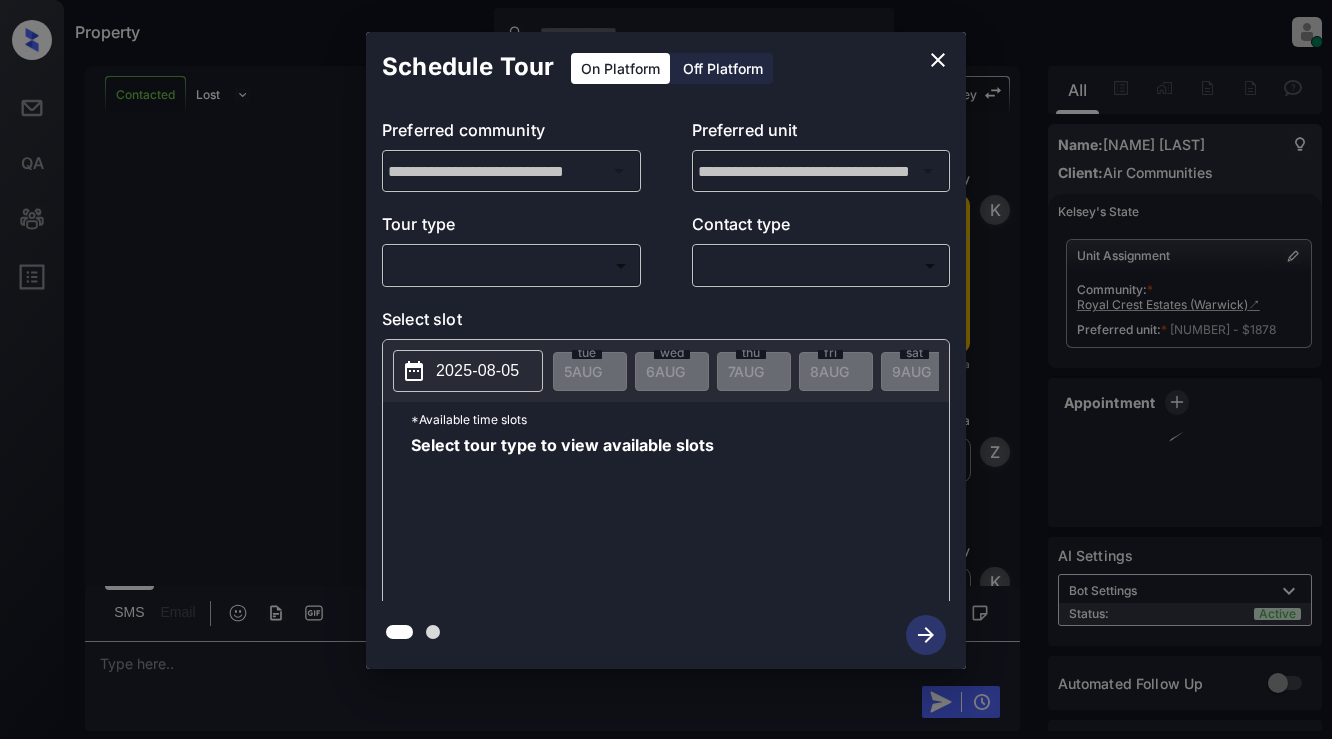 scroll, scrollTop: 0, scrollLeft: 0, axis: both 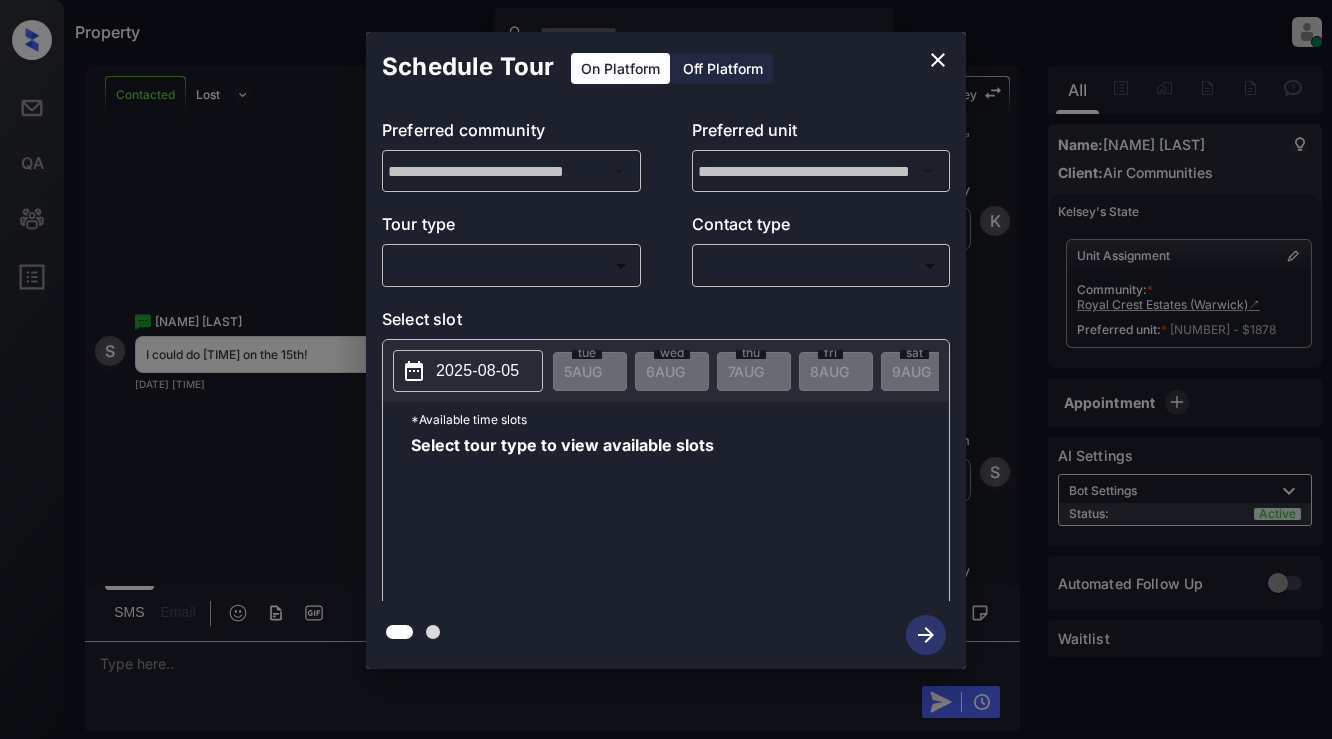 click on "​ ​" at bounding box center [511, 265] 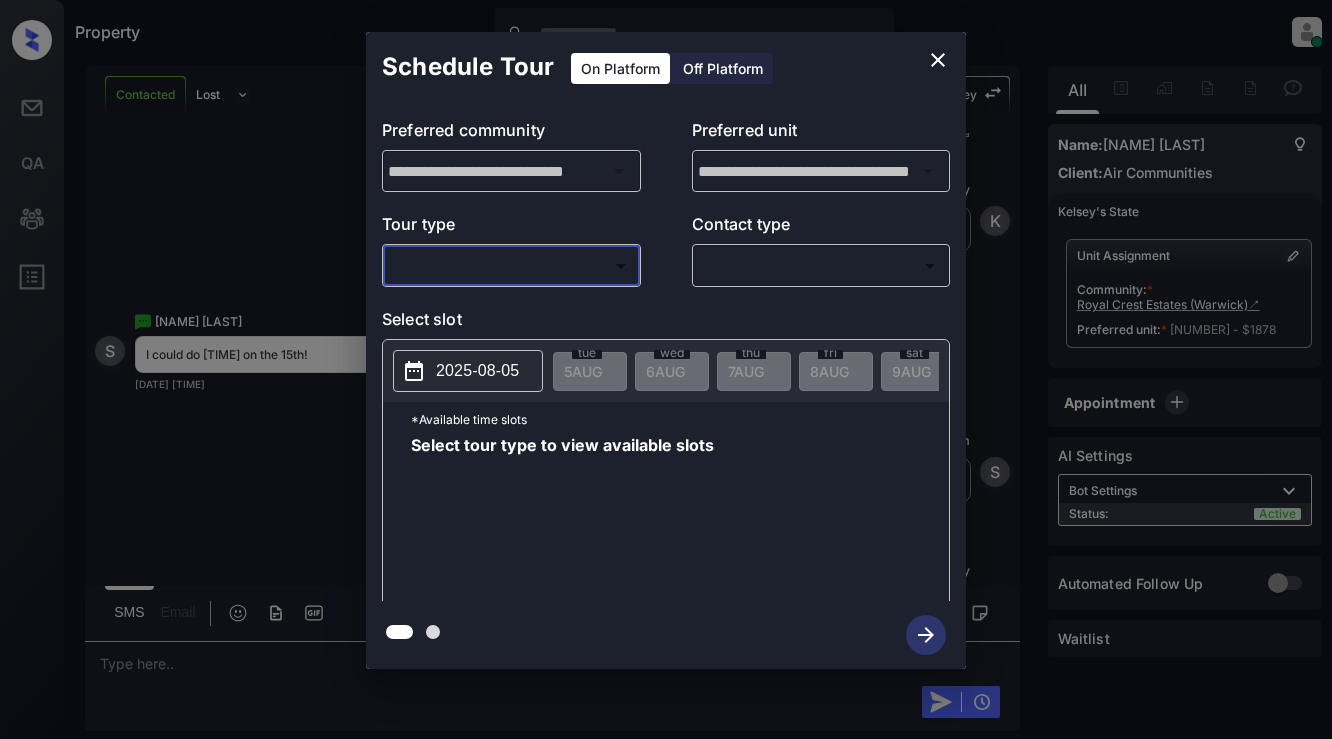 click on "Property Dominic Ceralde Online Set yourself   offline Set yourself   on break Profile Switch to  light  mode Sign out Contacted Lost Lead Sentiment: Angry Upon sliding the acknowledgement:  Lead will move to lost stage. * ​ SMS and call option will be set to opt out. AFM will be turned off for the lead. Kelsey New Message Kelsey Notes Note: <a href="https://conversation.getzuma.com/6891d323de5980494df93f47">https://conversation.getzuma.com/6891d323de5980494df93f47</a> - Paste this link into your browser to view Kelsey’s conversation with the prospect Aug 05, 2025 02:47 am  Sync'd w  entrata K New Message Zuma Lead transferred to leasing agent: kelsey Aug 05, 2025 02:47 am Z New Message Kelsey Due to the activation of disableLeadTransfer feature flag, Kelsey will no longer transfer ownership of this CRM guest card Aug 05, 2025 02:47 am K New Message Agent Lead created via emailParser in Inbound stage. Aug 05, 2025 02:47 am A New Message Agent AFM Request sent to Kelsey. Aug 05, 2025 02:47 am A New Message" at bounding box center [666, 369] 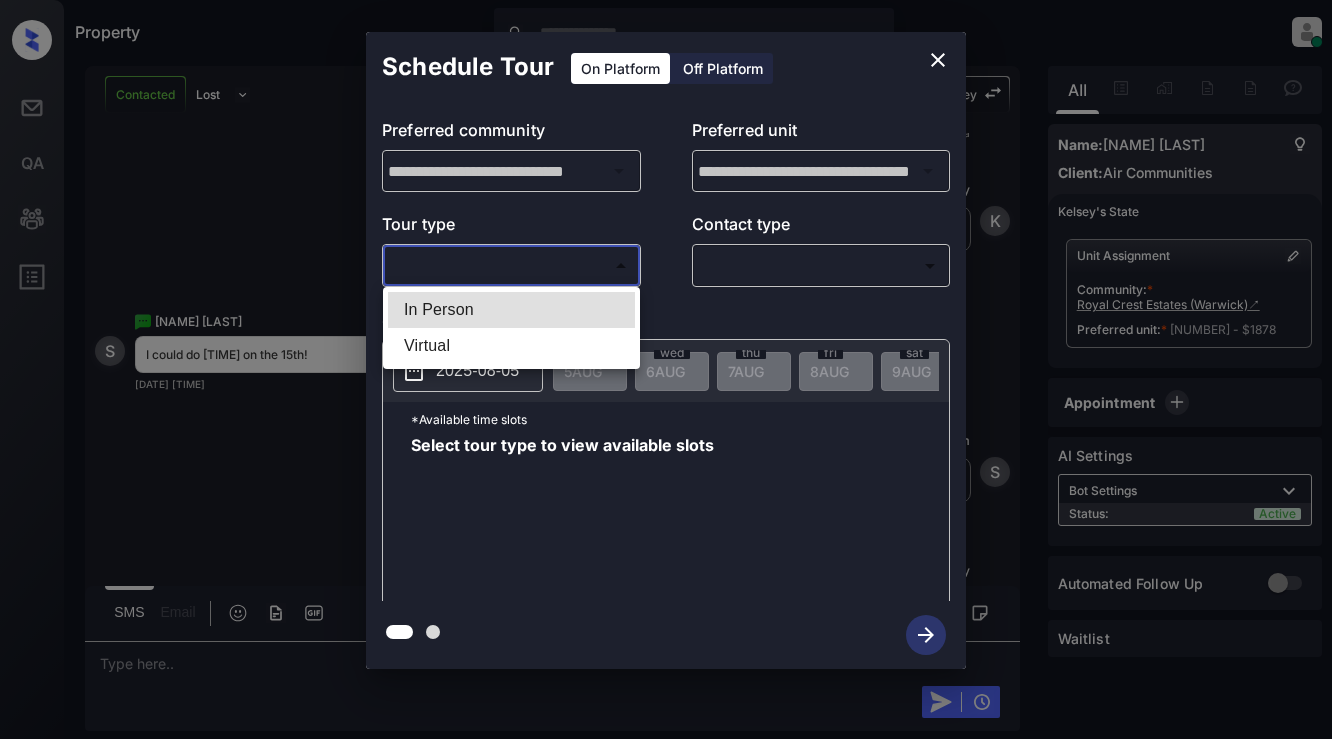 click on "In Person" at bounding box center (511, 310) 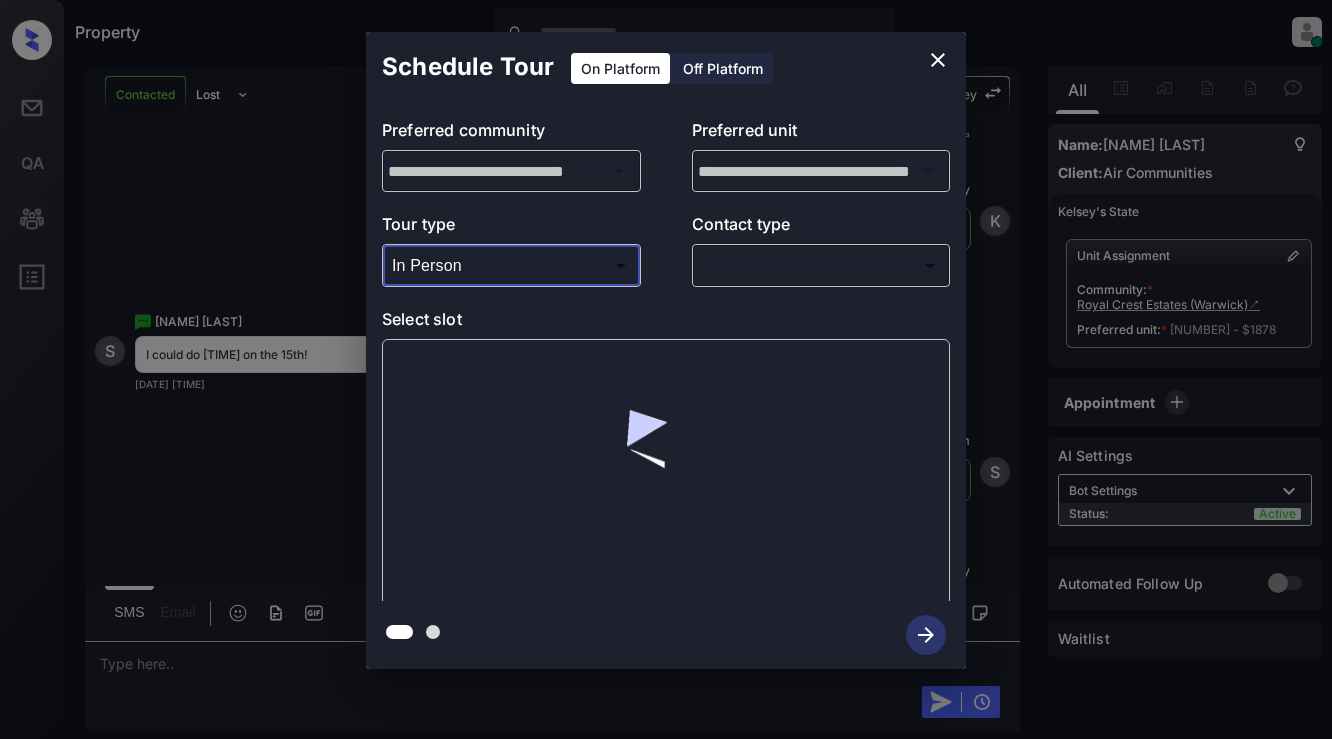 click on "Property Dominic Ceralde Online Set yourself   offline Set yourself   on break Profile Switch to  light  mode Sign out Contacted Lost Lead Sentiment: Angry Upon sliding the acknowledgement:  Lead will move to lost stage. * ​ SMS and call option will be set to opt out. AFM will be turned off for the lead. Kelsey New Message Kelsey Notes Note: <a href="https://conversation.getzuma.com/6891d323de5980494df93f47">https://conversation.getzuma.com/6891d323de5980494df93f47</a> - Paste this link into your browser to view Kelsey’s conversation with the prospect Aug 05, 2025 02:47 am  Sync'd w  entrata K New Message Zuma Lead transferred to leasing agent: kelsey Aug 05, 2025 02:47 am Z New Message Kelsey Due to the activation of disableLeadTransfer feature flag, Kelsey will no longer transfer ownership of this CRM guest card Aug 05, 2025 02:47 am K New Message Agent Lead created via emailParser in Inbound stage. Aug 05, 2025 02:47 am A New Message Agent AFM Request sent to Kelsey. Aug 05, 2025 02:47 am A New Message" at bounding box center [666, 369] 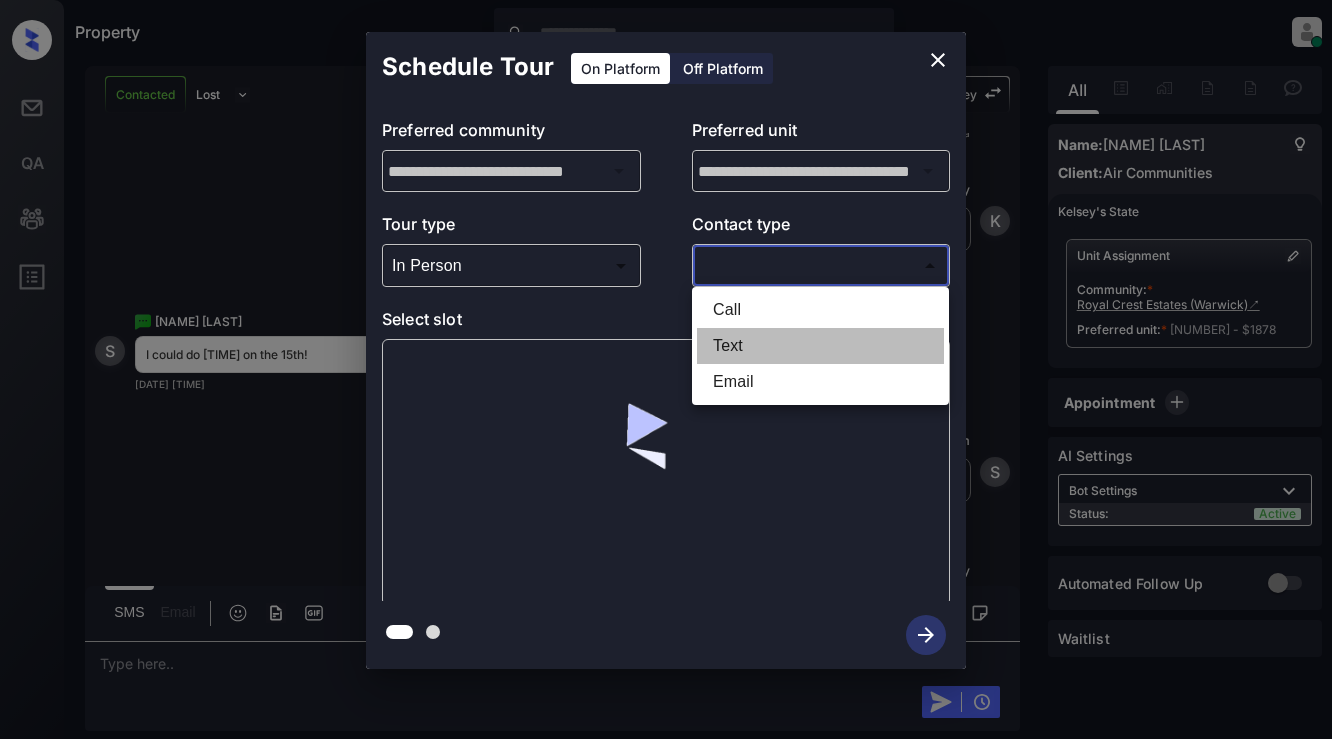 click on "Text" at bounding box center [820, 346] 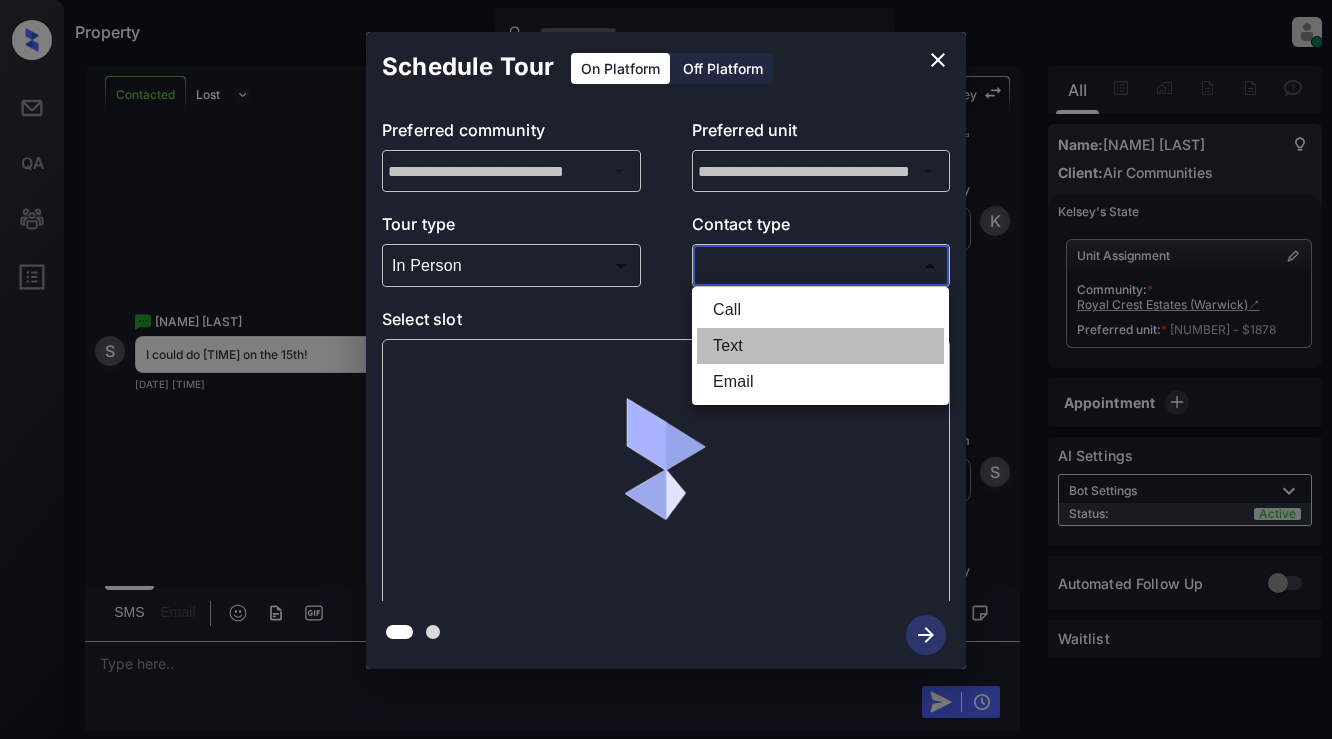 type on "****" 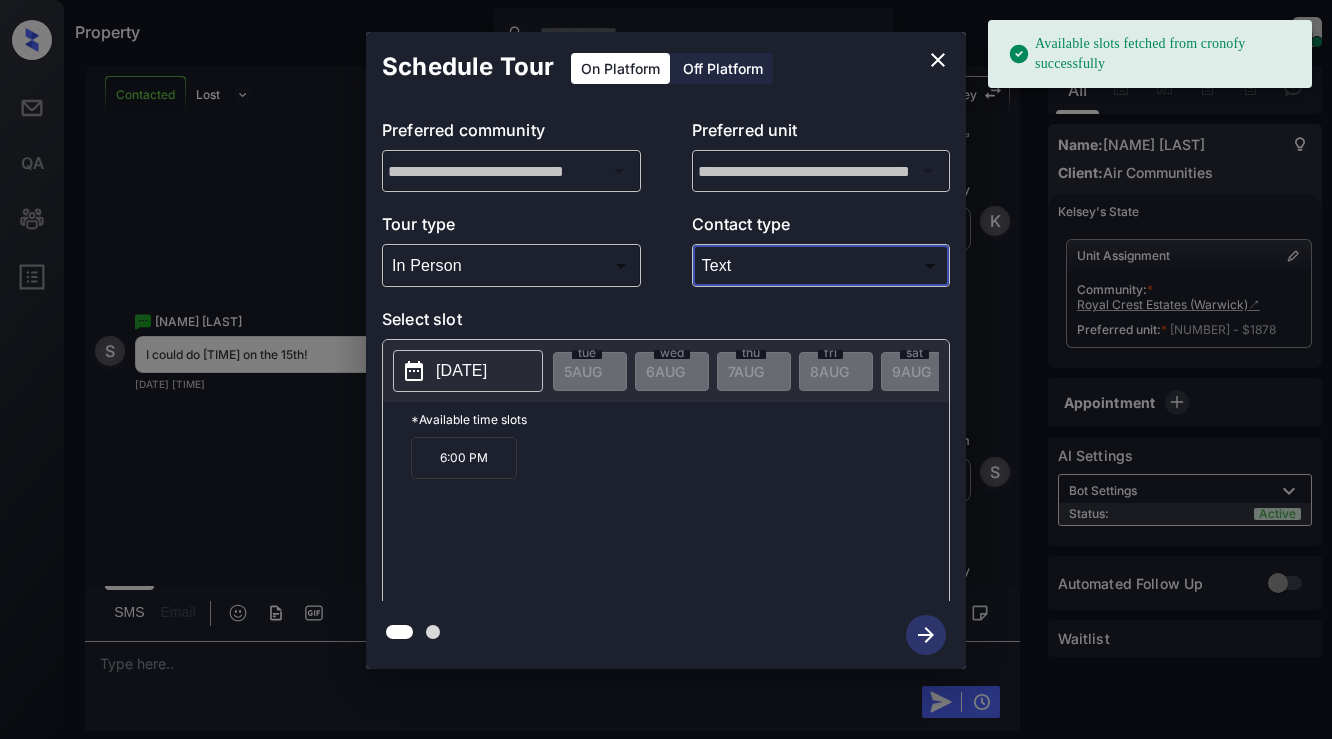click on "2025-08-15" at bounding box center [468, 371] 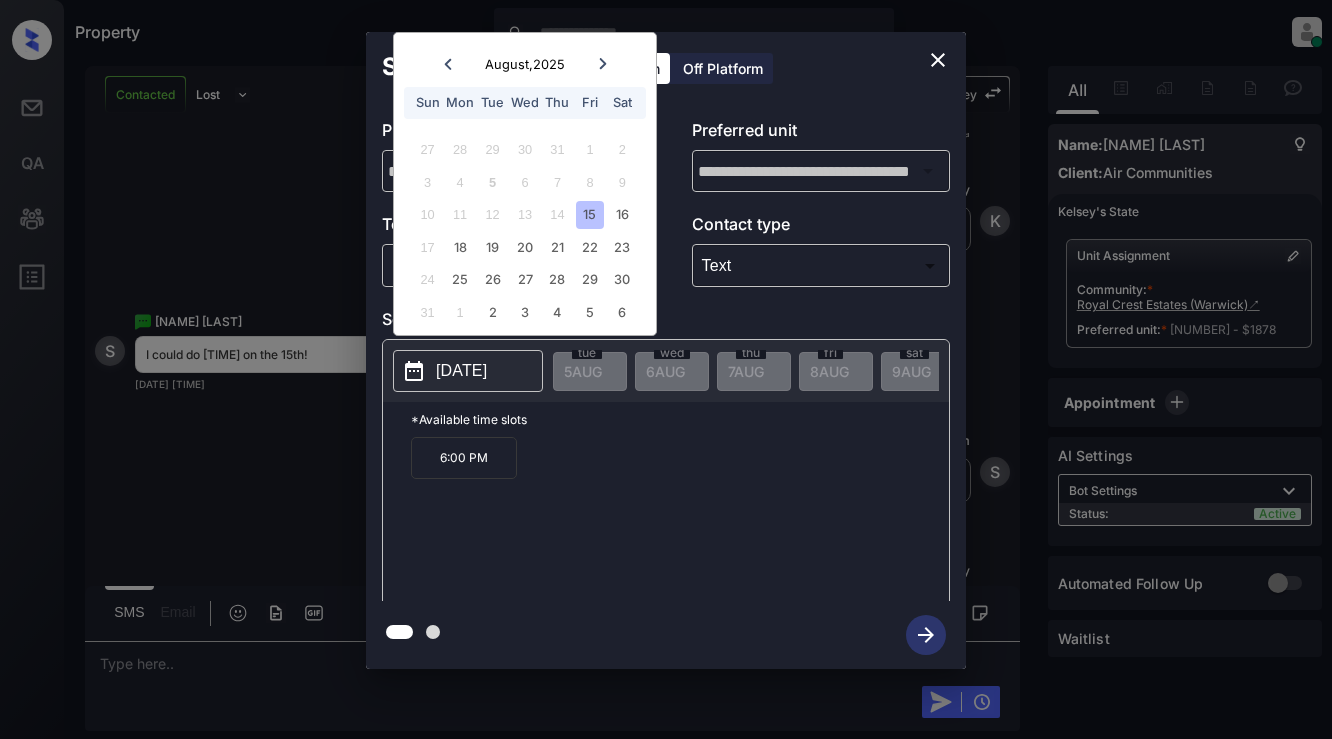 click on "6:00 PM" at bounding box center (464, 458) 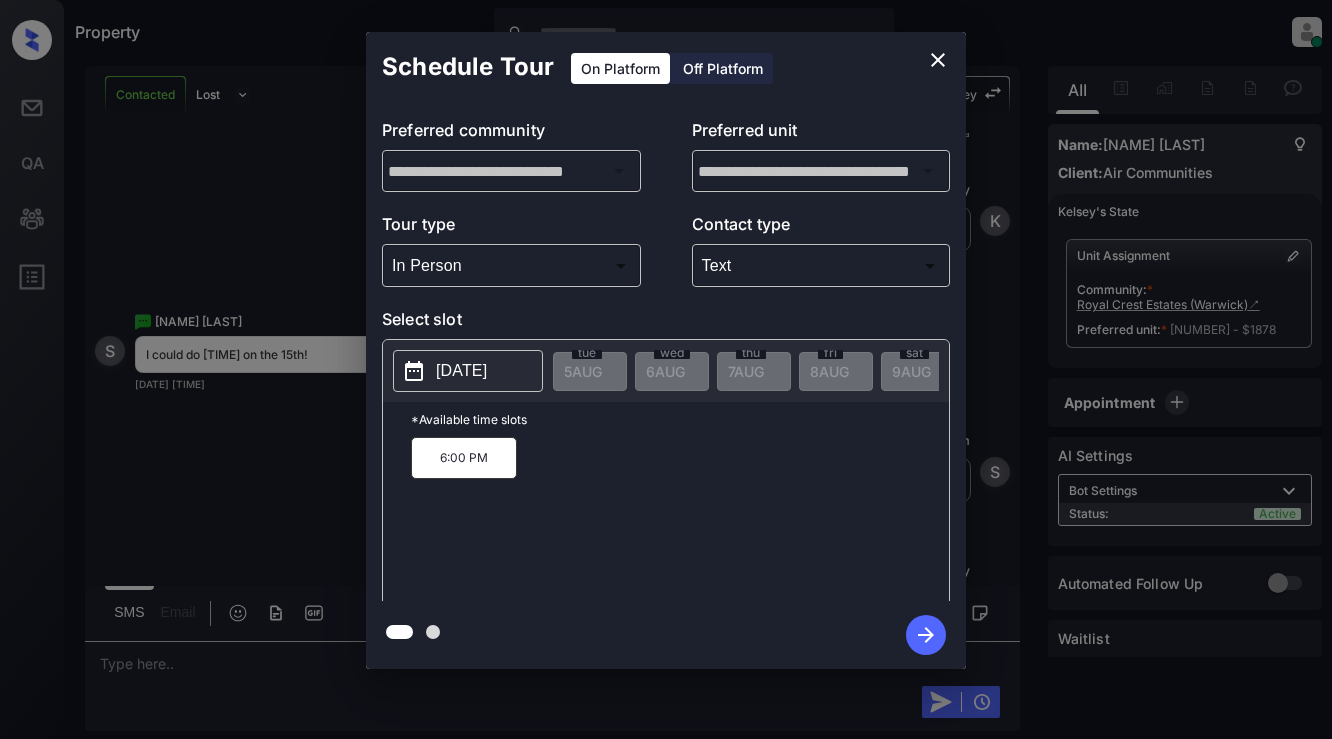 click 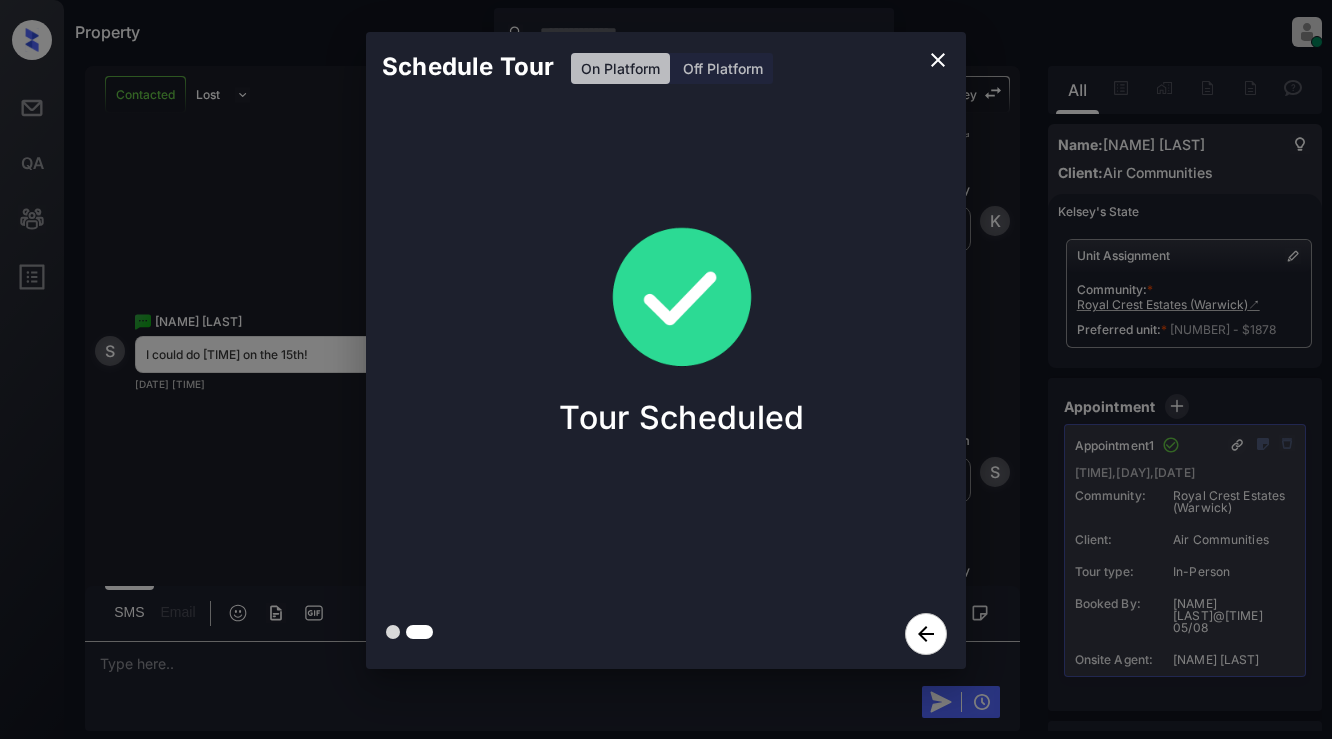 click on "Schedule Tour On Platform Off Platform Tour Scheduled" at bounding box center [666, 350] 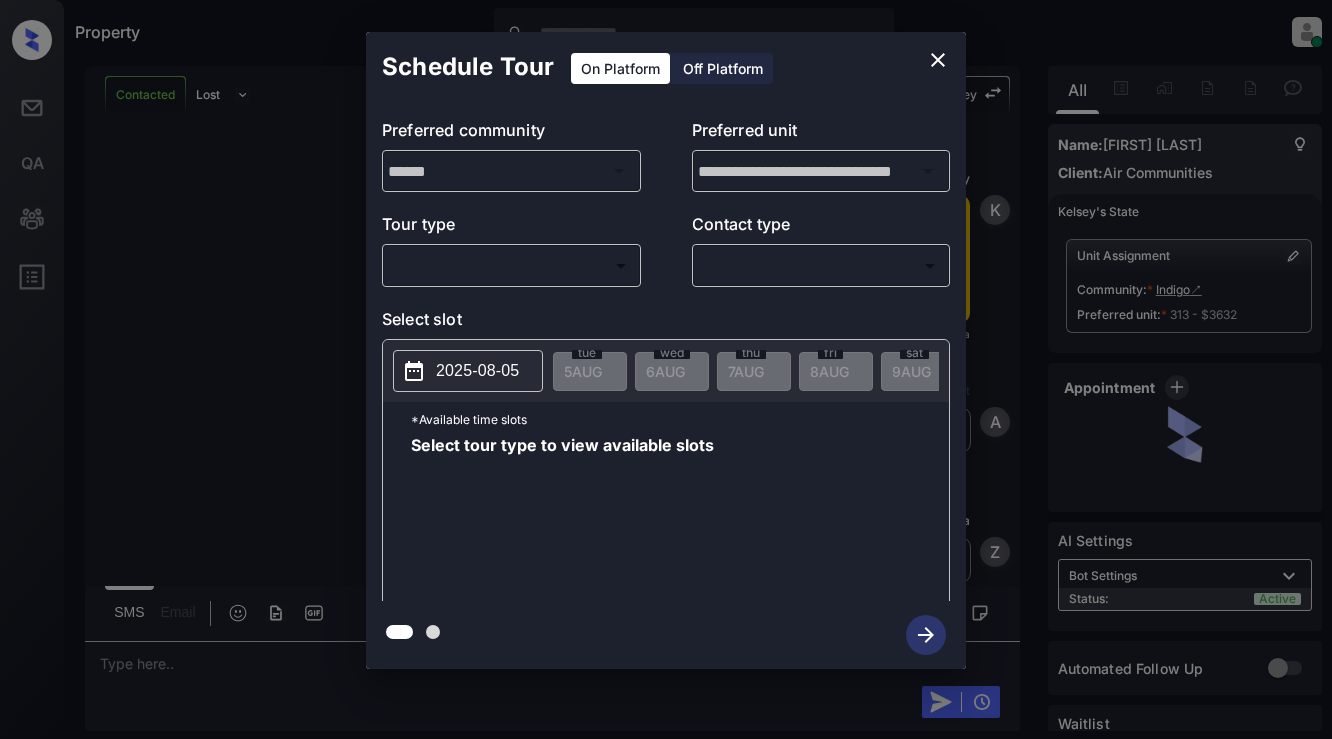 scroll, scrollTop: 0, scrollLeft: 0, axis: both 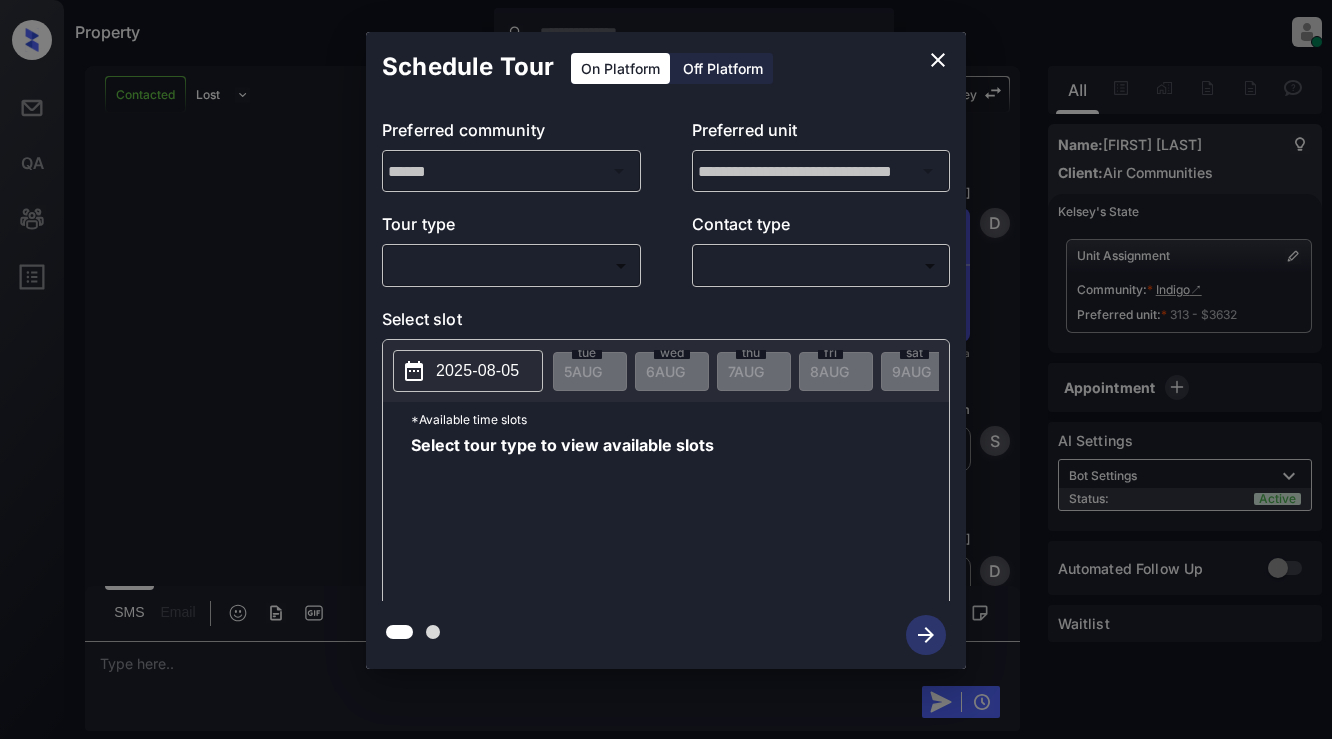click on "Property [NAME] [LAST] Online Set yourself   offline Set yourself   on break Profile Switch to  light  mode Sign out Contacted Lost Lead Sentiment: Angry Upon sliding the acknowledgement:  Lead will move to lost stage. * ​ SMS and call option will be set to opt out. AFM will be turned off for the lead. [FIRST] New Message [FIRST] Notes Note: [URL] - Paste this link into your browser to view [FIRST]’s conversation with the prospect  Sync'd w  entrata K New Message Agent Lead created via emailParser in Inbound stage. A New Message Zuma Lead transferred to leasing agent: [FIRST] Z New Message [FIRST] Due to the activation of disableLeadTransfer feature flag, [FIRST] will no longer transfer ownership of this CRM guest card K New Message Agent AFM Request sent to [FIRST]. A New Message" at bounding box center [666, 369] 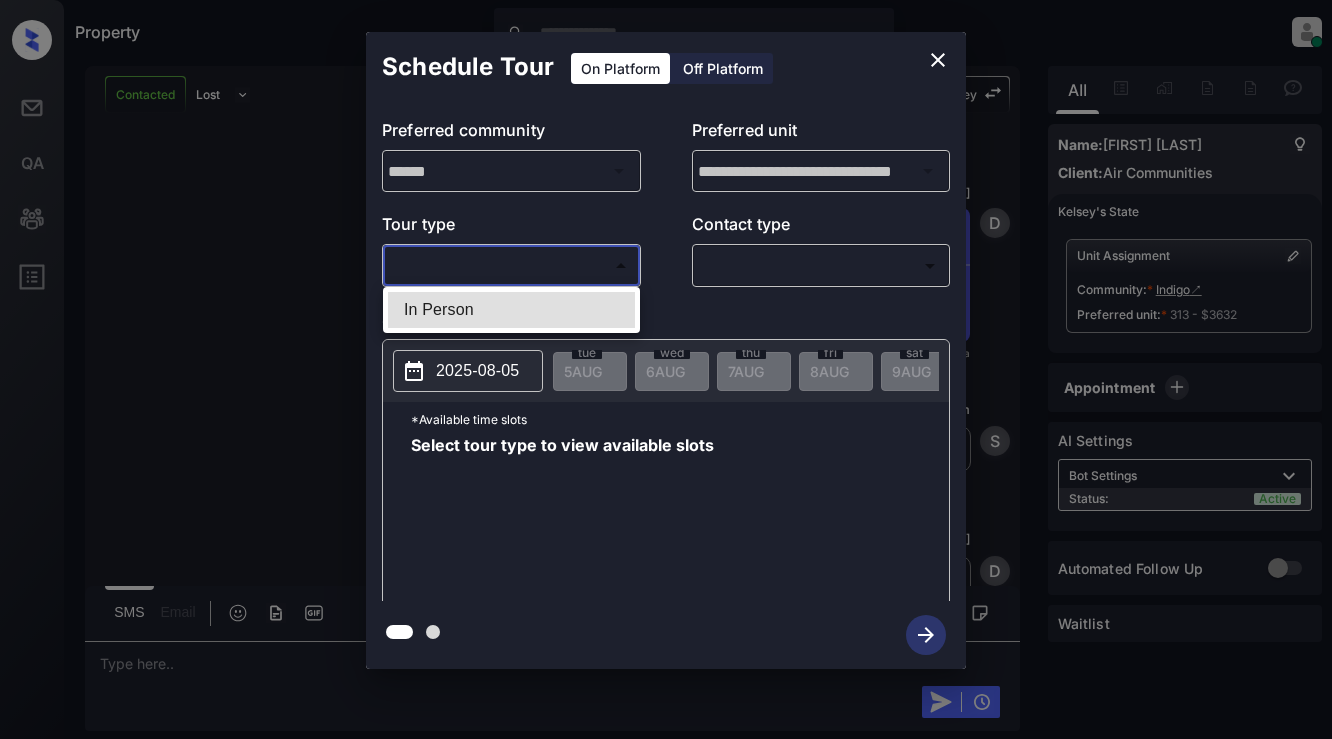 click at bounding box center [666, 369] 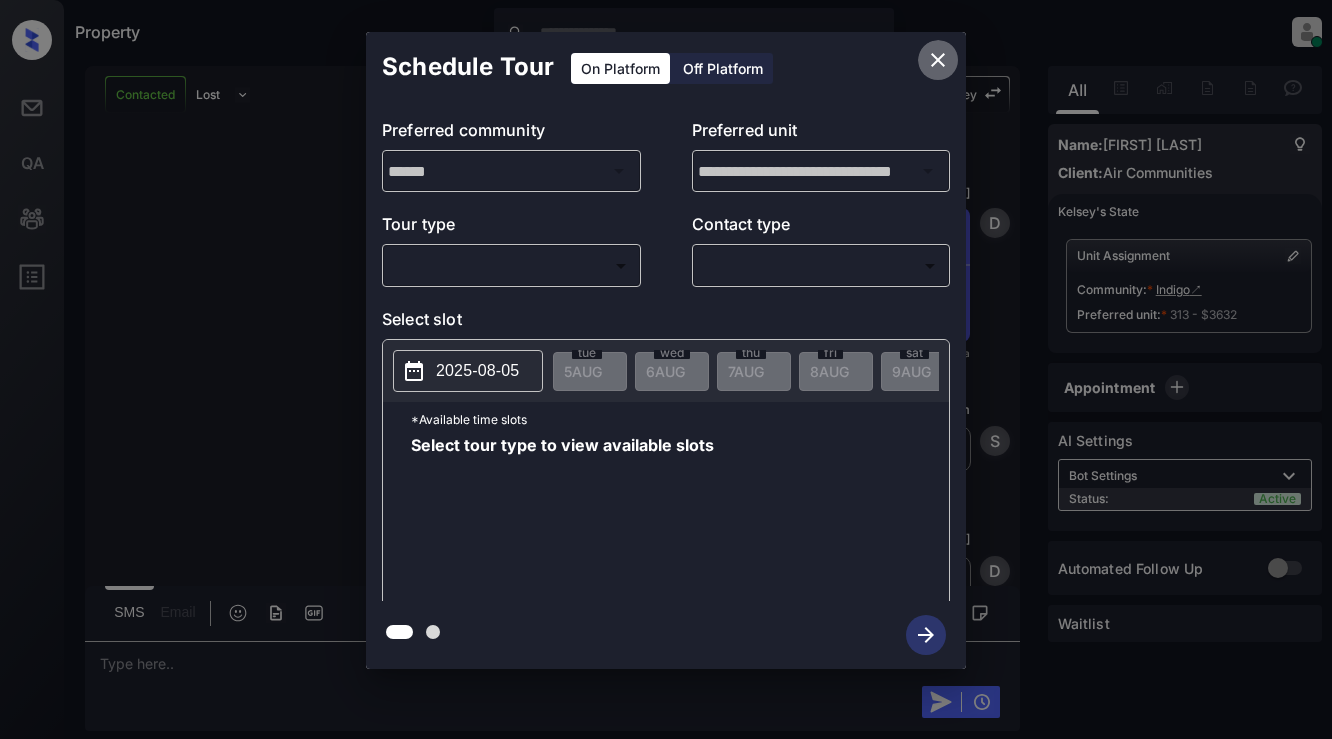 click 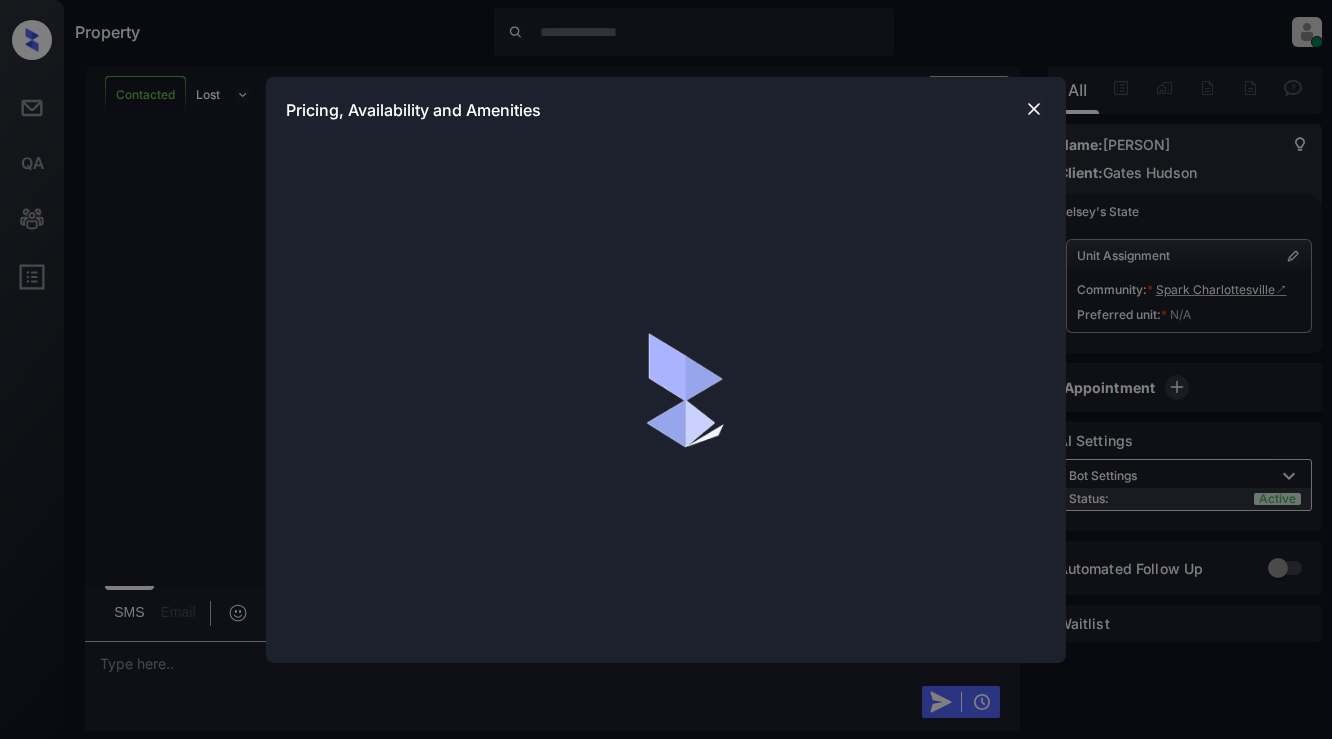 scroll, scrollTop: 0, scrollLeft: 0, axis: both 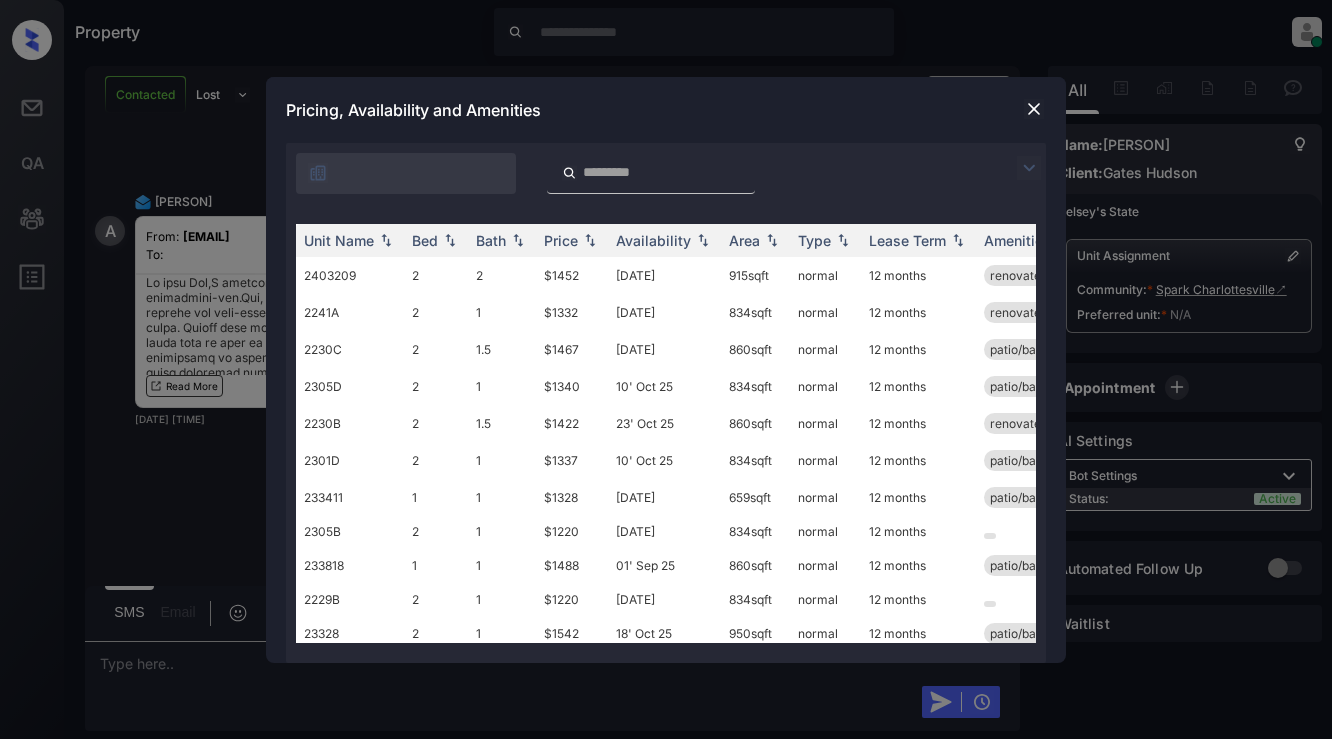 click at bounding box center (1029, 168) 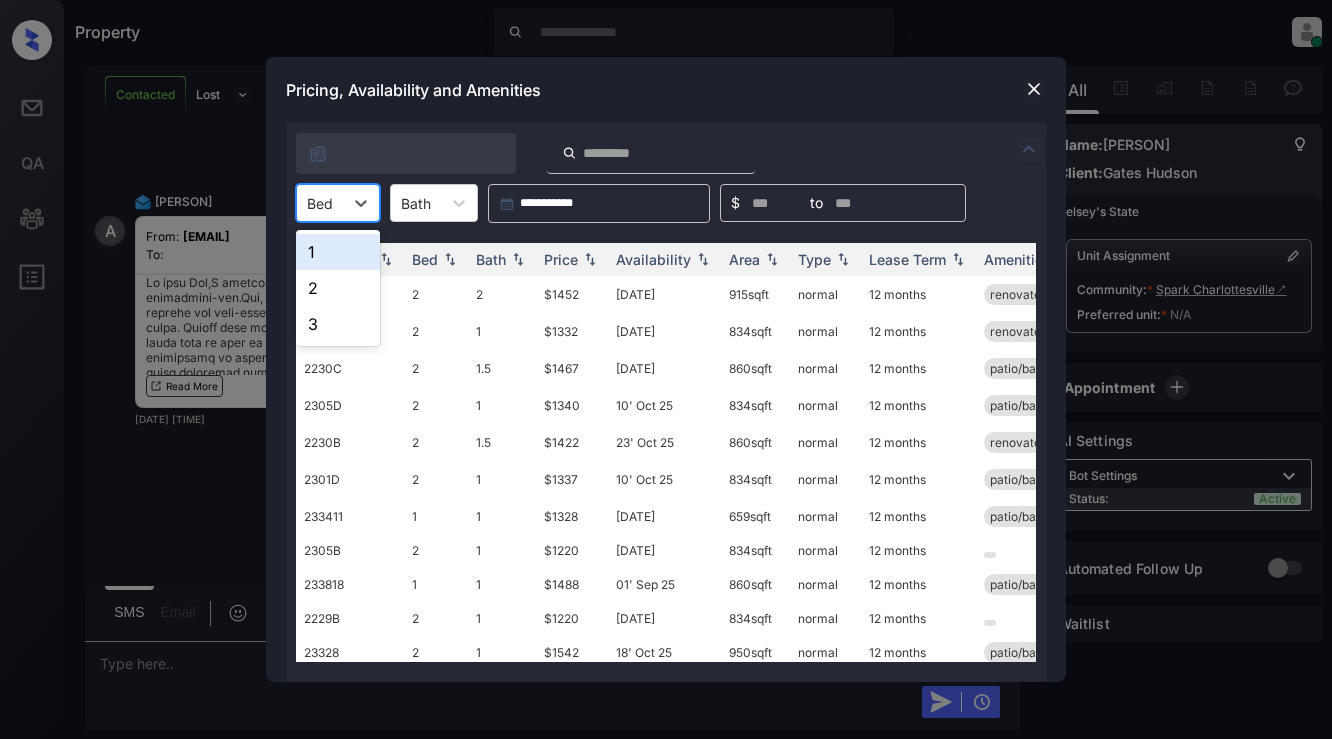 click on "Bed" at bounding box center [320, 203] 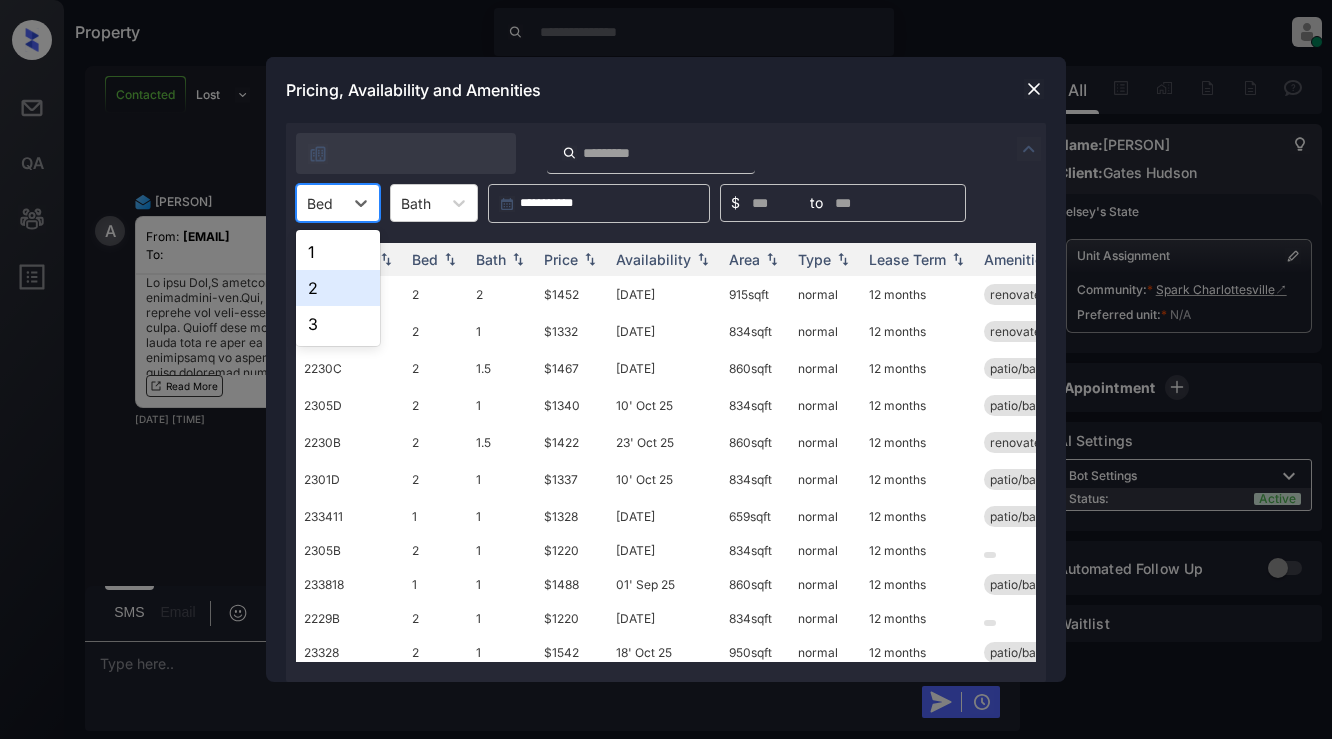 click on "2" at bounding box center [338, 288] 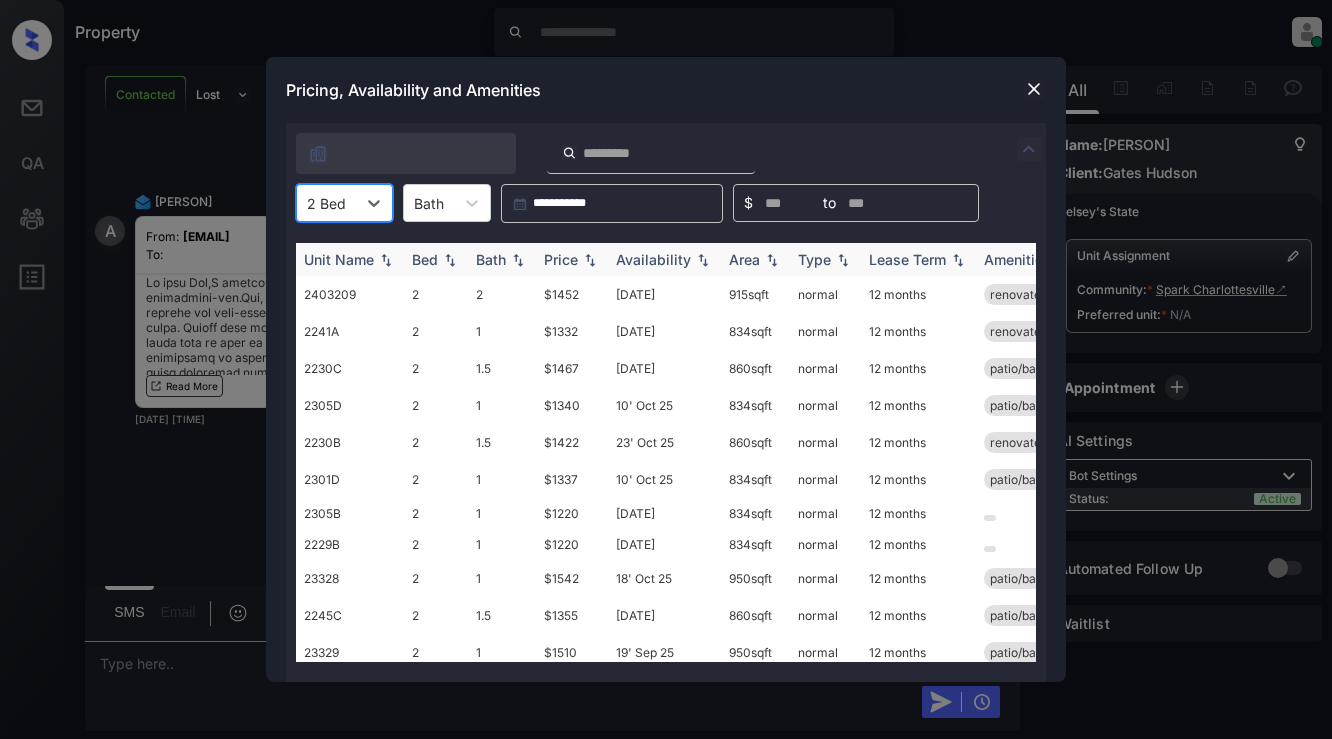 click on "Price" at bounding box center (561, 259) 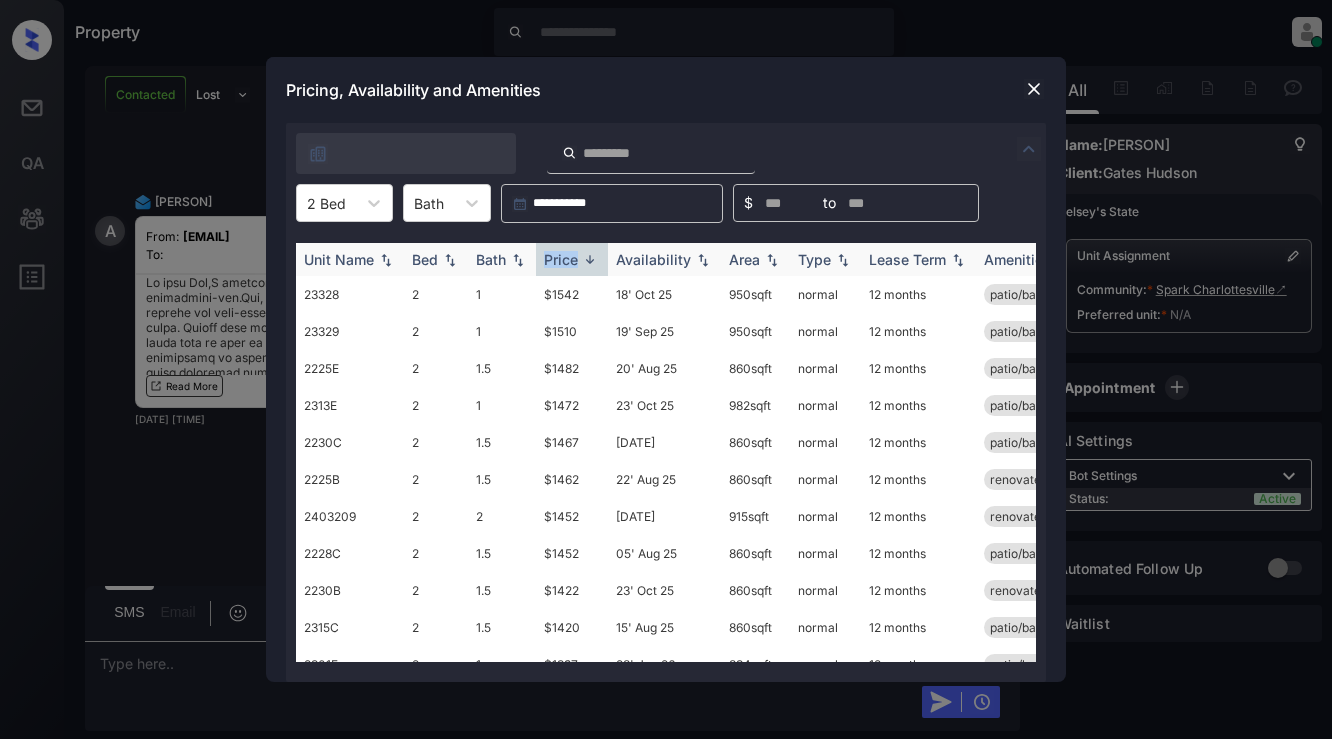 click on "Price" at bounding box center (561, 259) 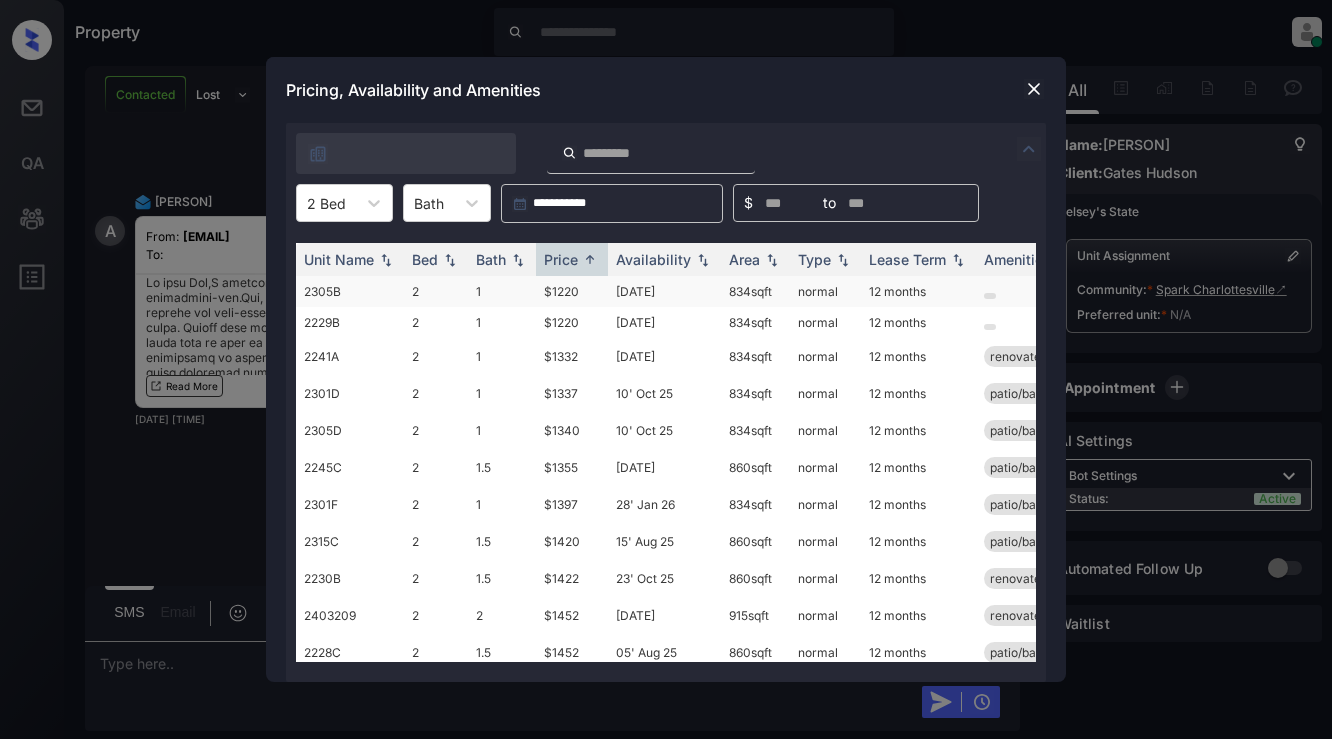 click on "$1220" at bounding box center [572, 291] 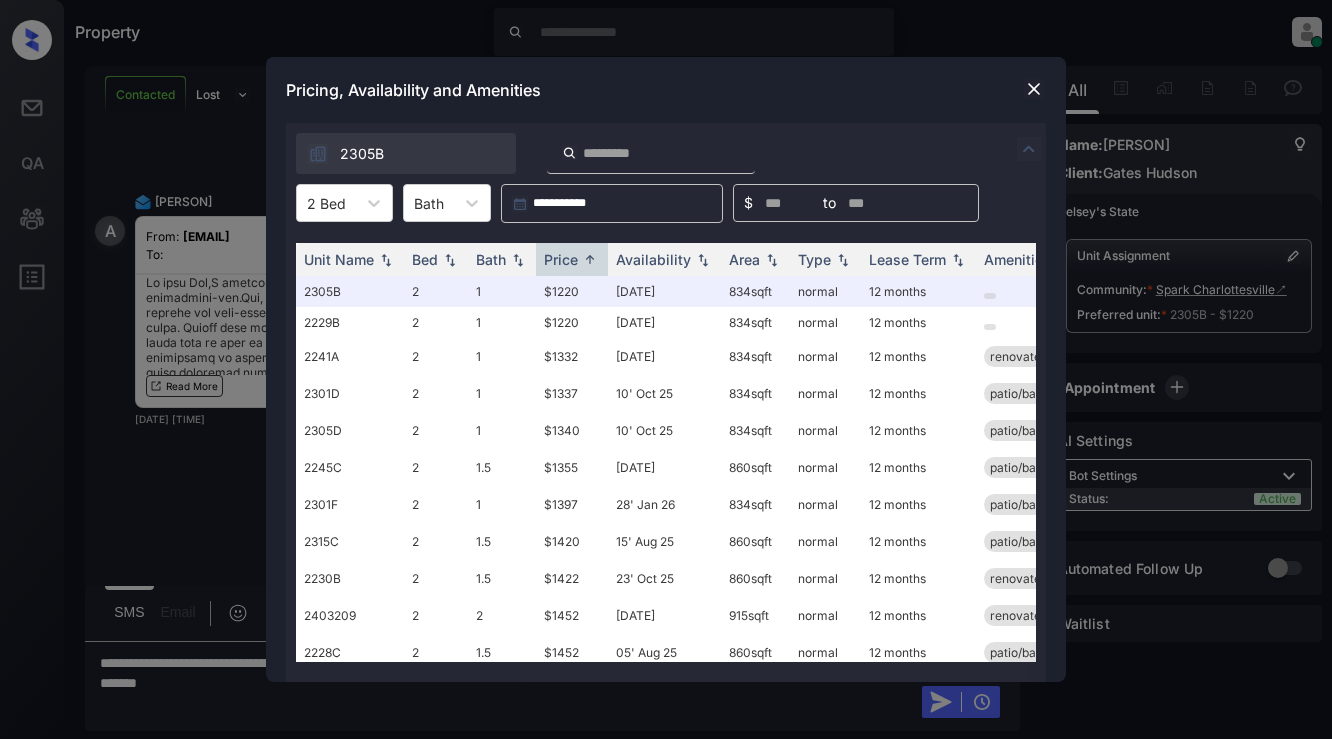 click at bounding box center [1034, 89] 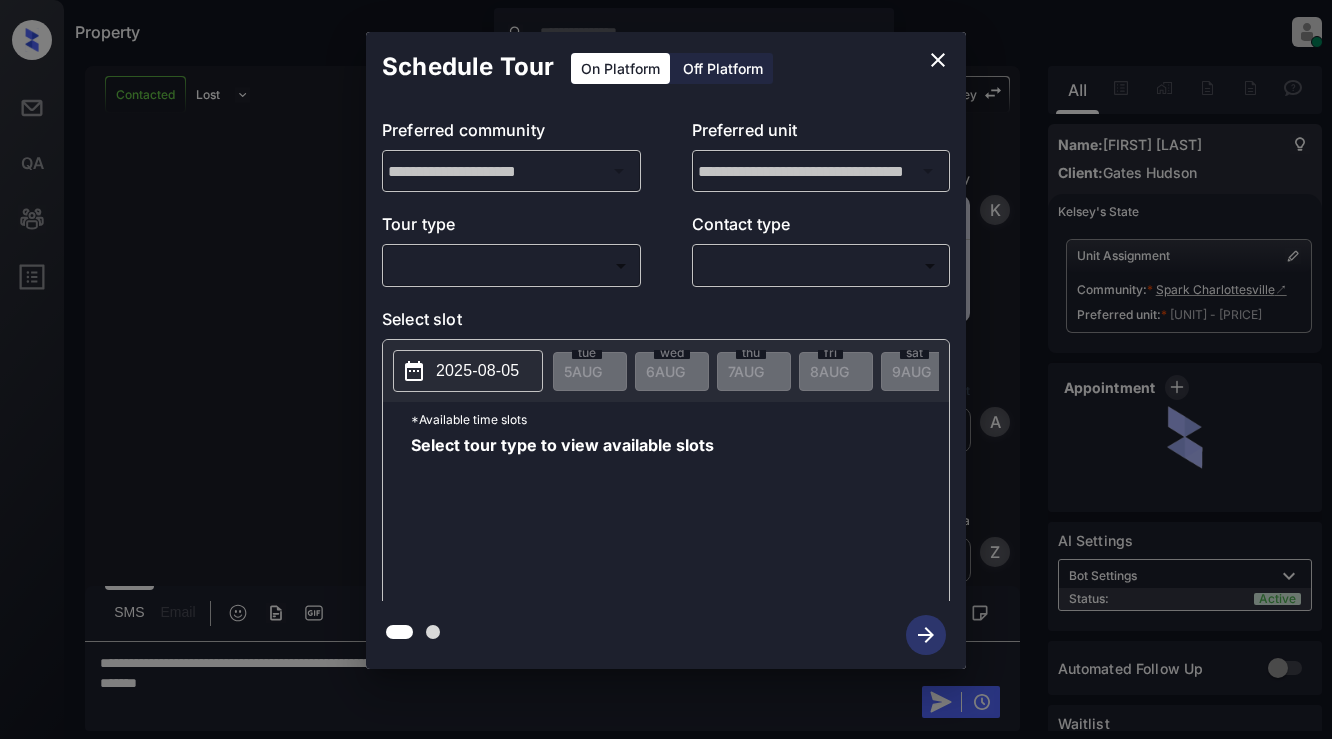 scroll, scrollTop: 0, scrollLeft: 0, axis: both 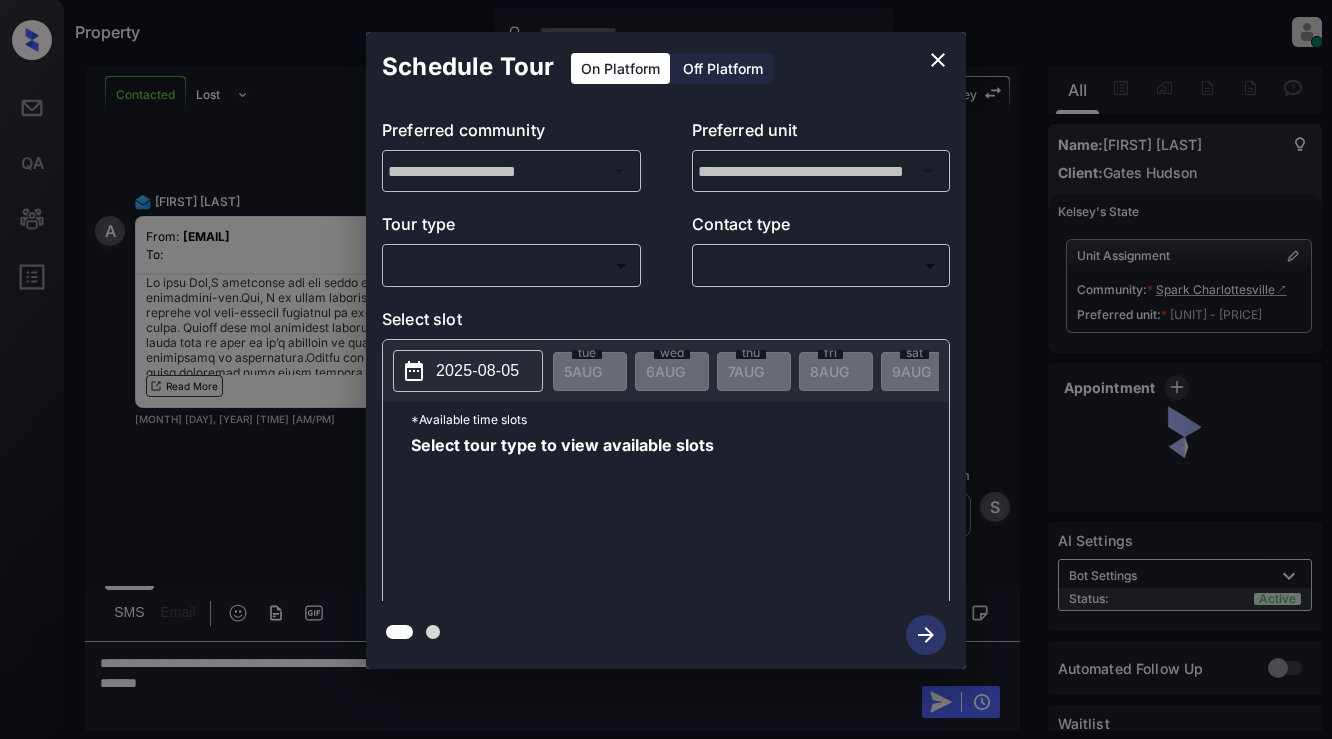 click on "Property Dominic Ceralde Online Set yourself   offline Set yourself   on break Profile Switch to  light  mode Sign out Contacted Lost Lead Sentiment: Angry Upon sliding the acknowledgement:  Lead will move to lost stage. * ​ SMS and call option will be set to opt out. AFM will be turned off for the lead. Kelsey New Message Kelsey Notes Note: https://conversation.getzuma.com/688d3ee362547fe82900f443 - Paste this link into your browser to view Kelsey’s conversation with the prospect Aug 01, 2025 03:25 pm K New Message Agent Lead created via leadPoller in Inbound stage. Aug 01, 2025 03:25 pm A New Message Zuma Lead transferred to leasing agent: kelsey Aug 01, 2025 03:25 pm  Sync'd w  yardi Z New Message Agent AFM Request sent to Kelsey. Aug 01, 2025 03:25 pm A New Message Kelsey From:   gateshudson@communications.getzuma.com To:   abdulrahmansharefi2020@gmail.com Hi Abdul,
This is Joy with Spark Charlottesville. We’d love to have you come tour with us. What’s a good day and time for you?
Best, Joy" at bounding box center [666, 369] 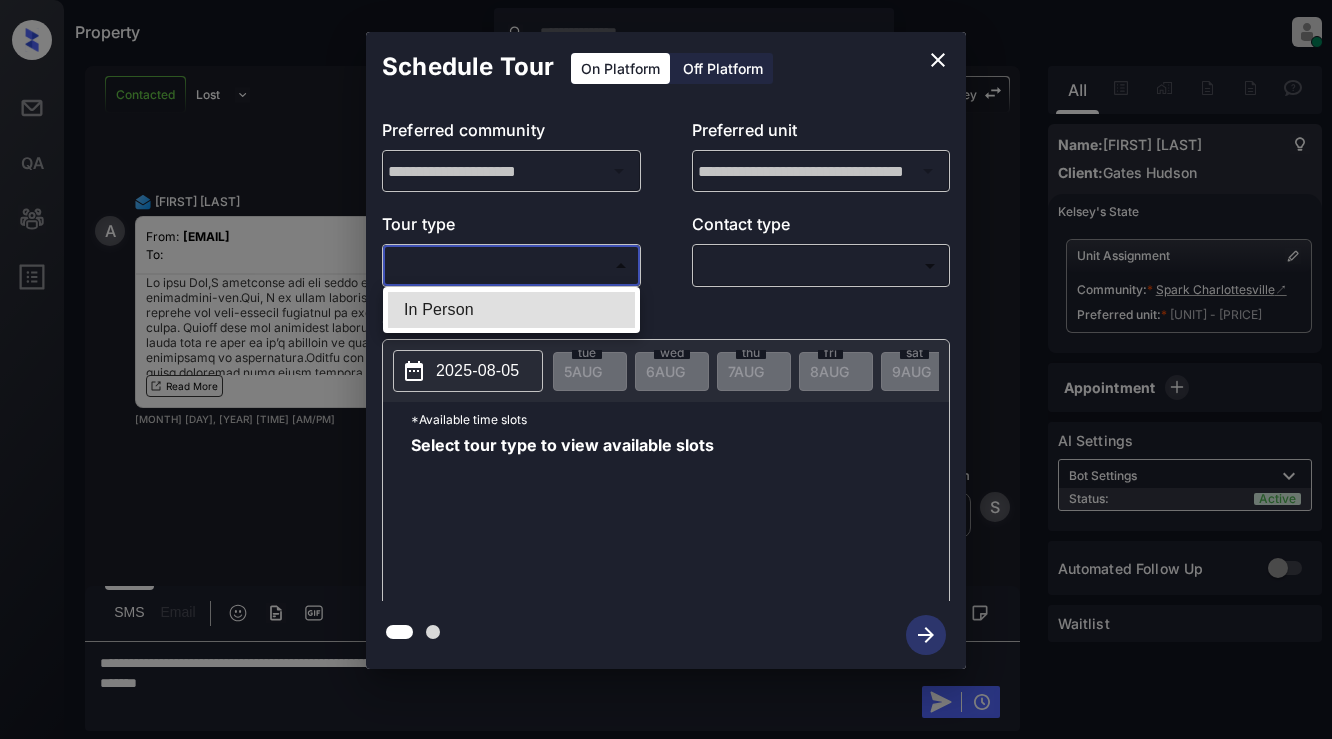 click at bounding box center (666, 369) 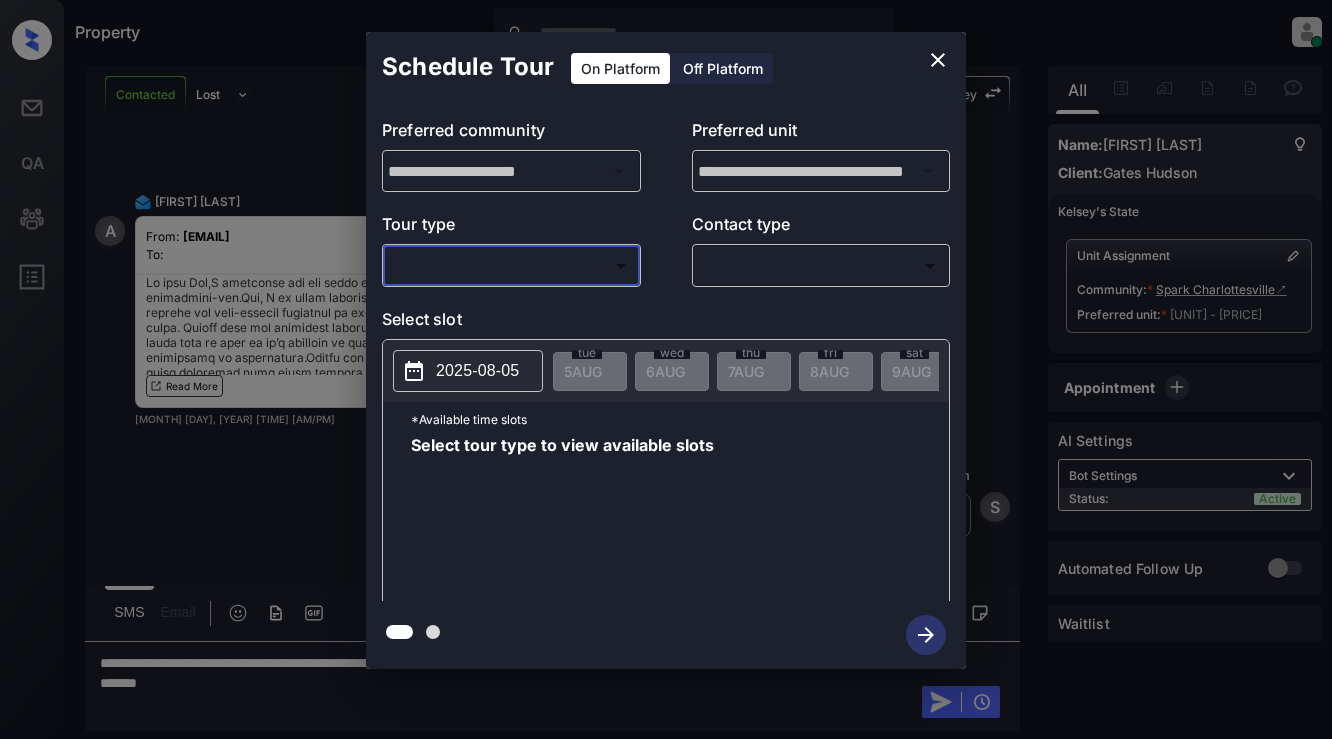 click 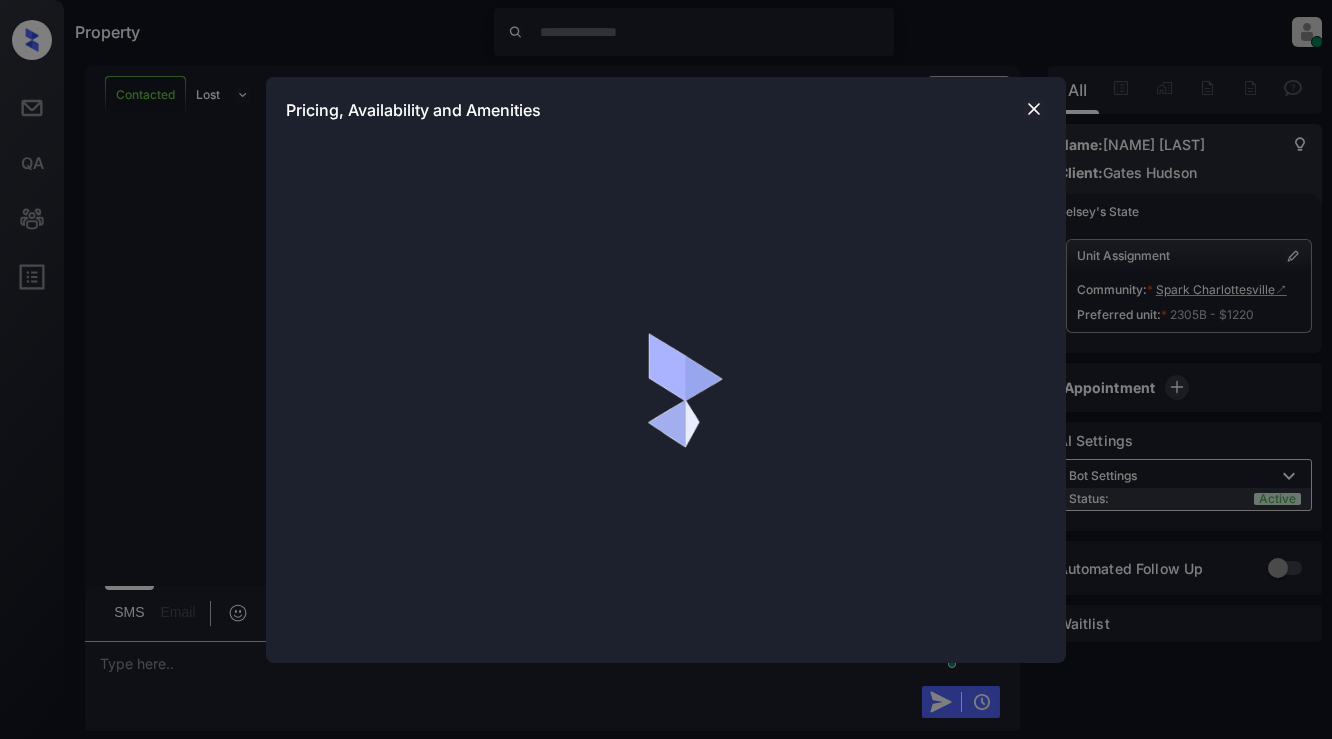 scroll, scrollTop: 0, scrollLeft: 0, axis: both 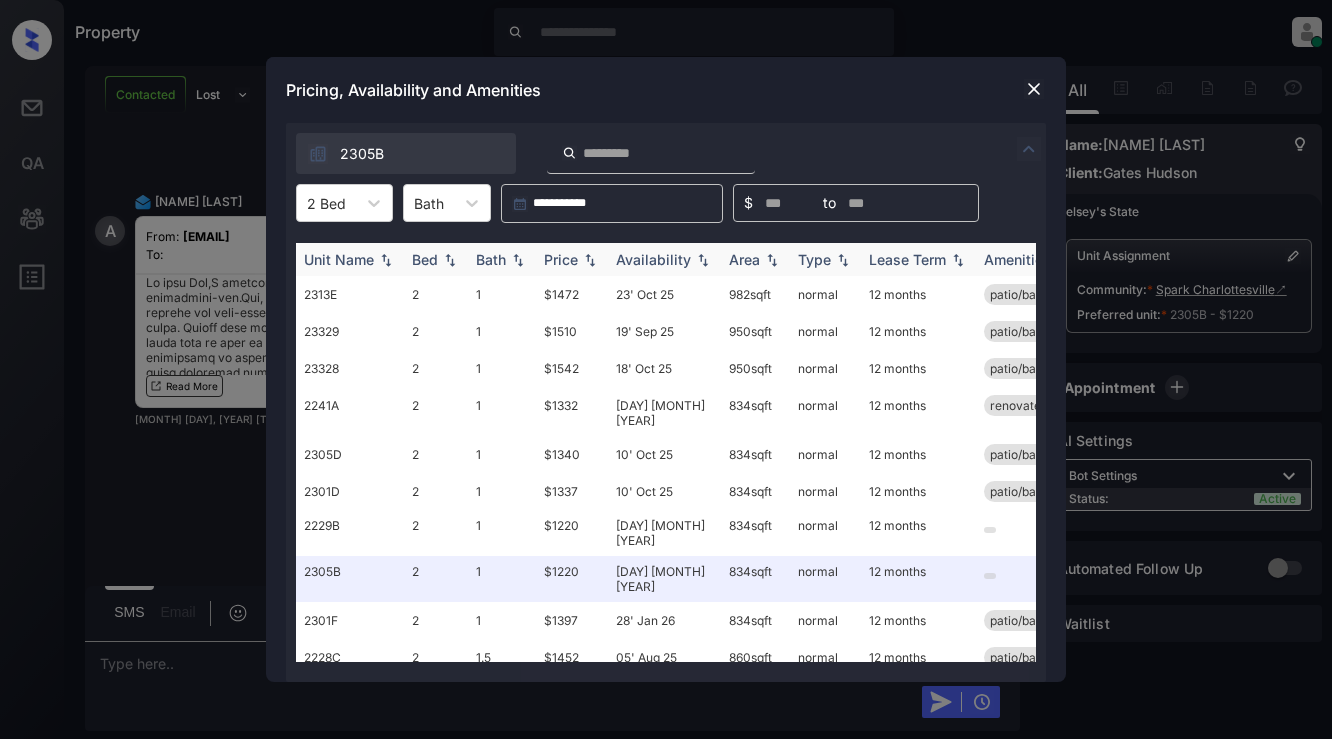 click at bounding box center [590, 260] 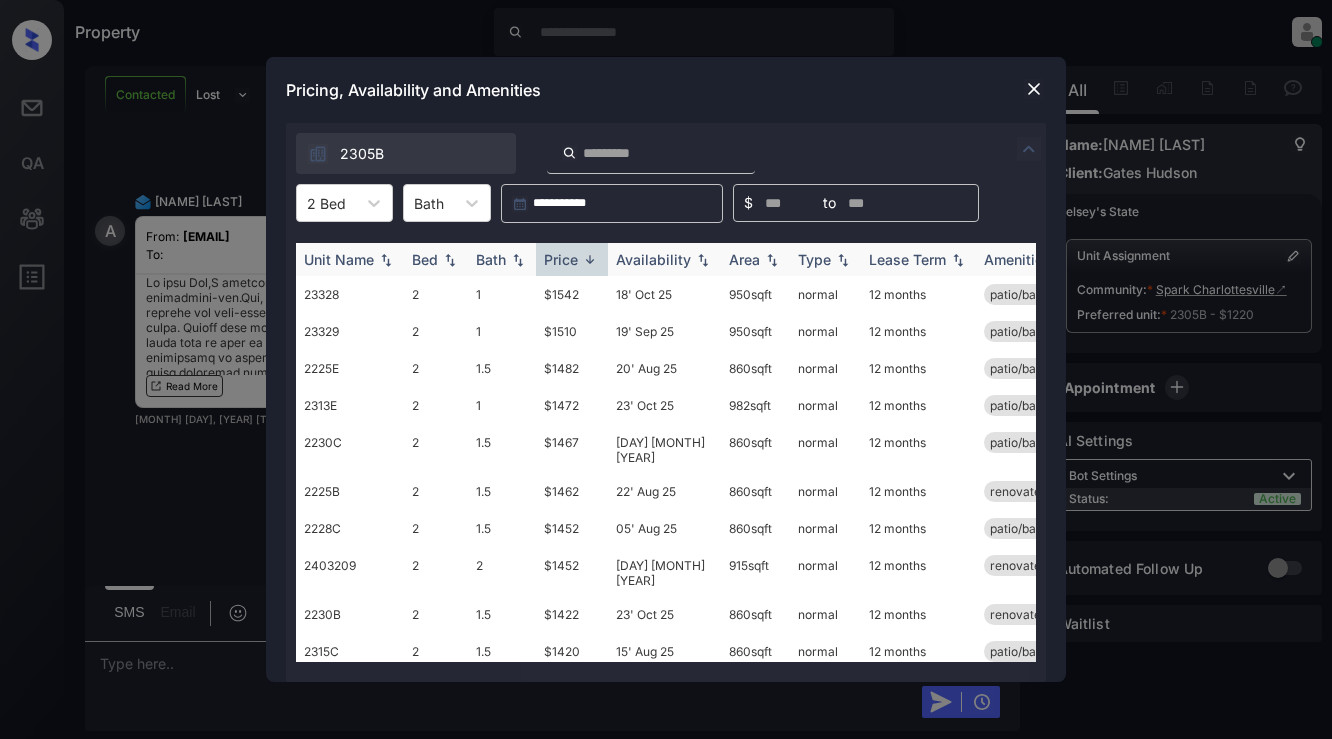 click at bounding box center (590, 259) 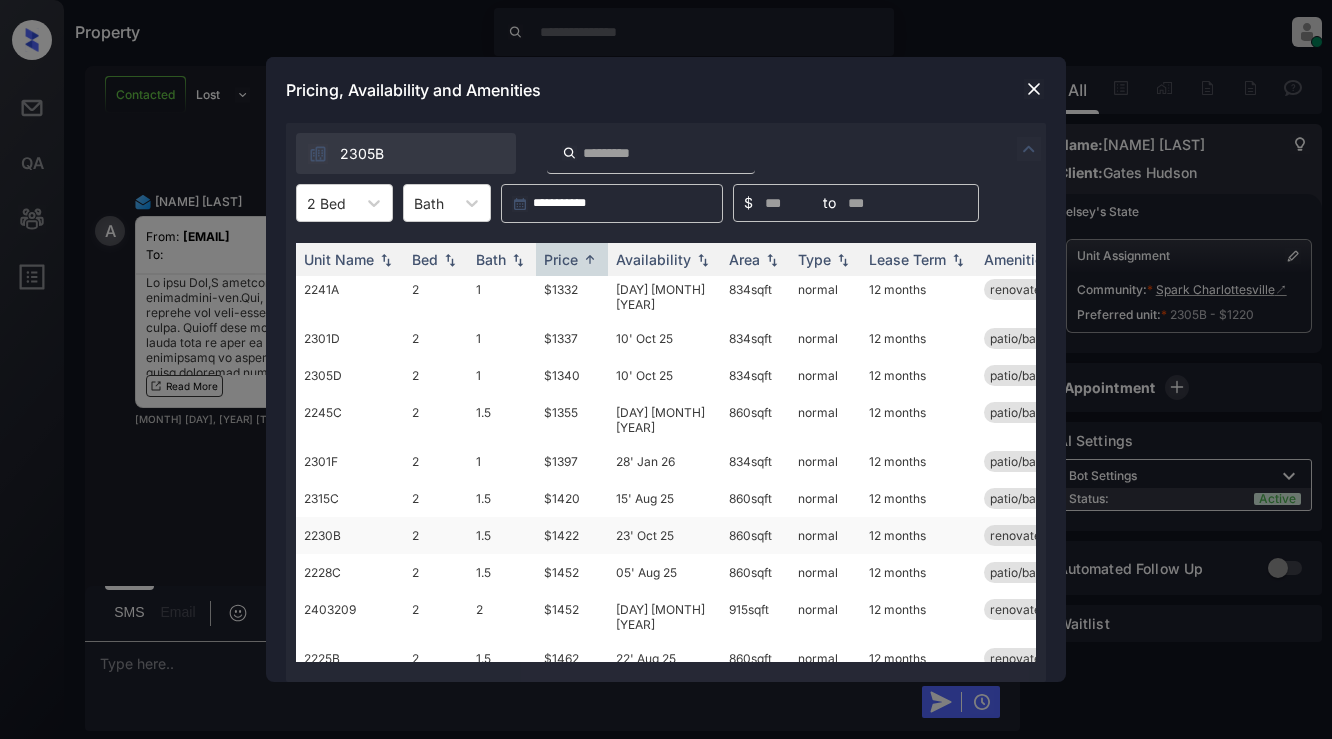 scroll, scrollTop: 0, scrollLeft: 0, axis: both 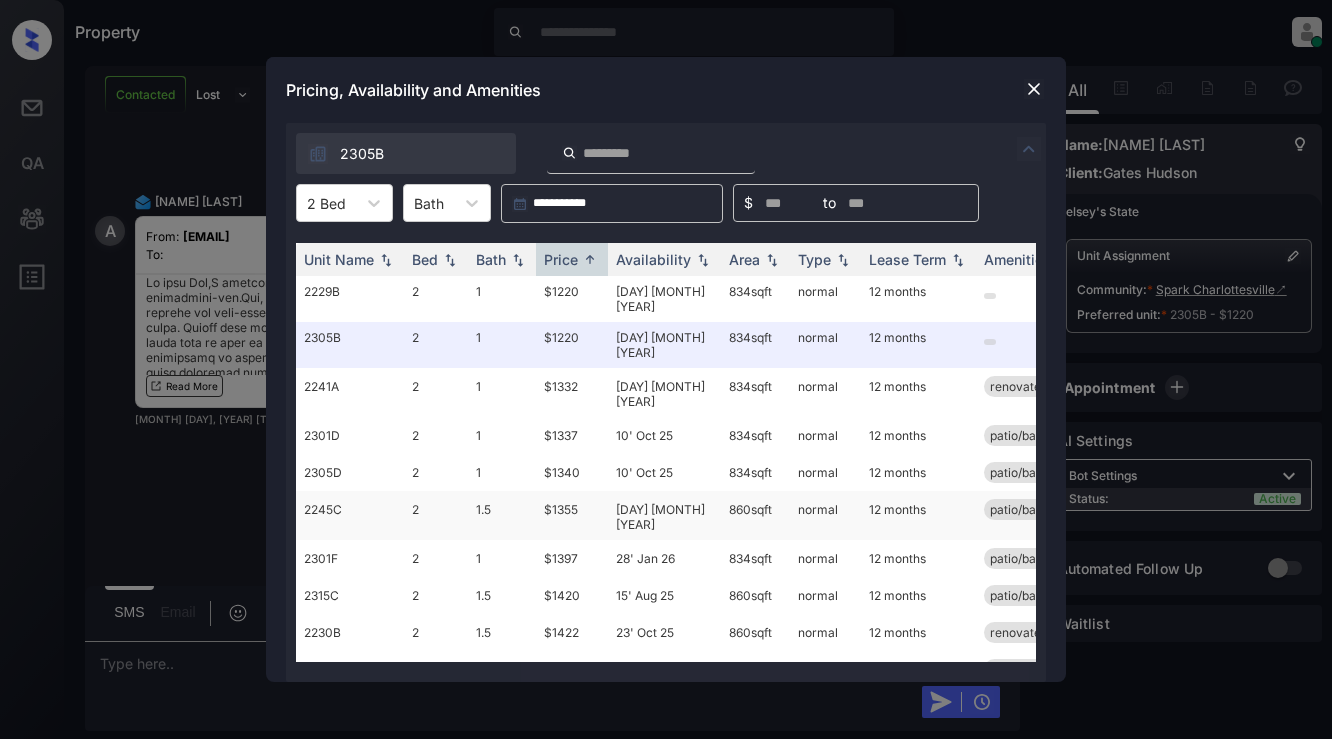 click on "$1355" at bounding box center (572, 515) 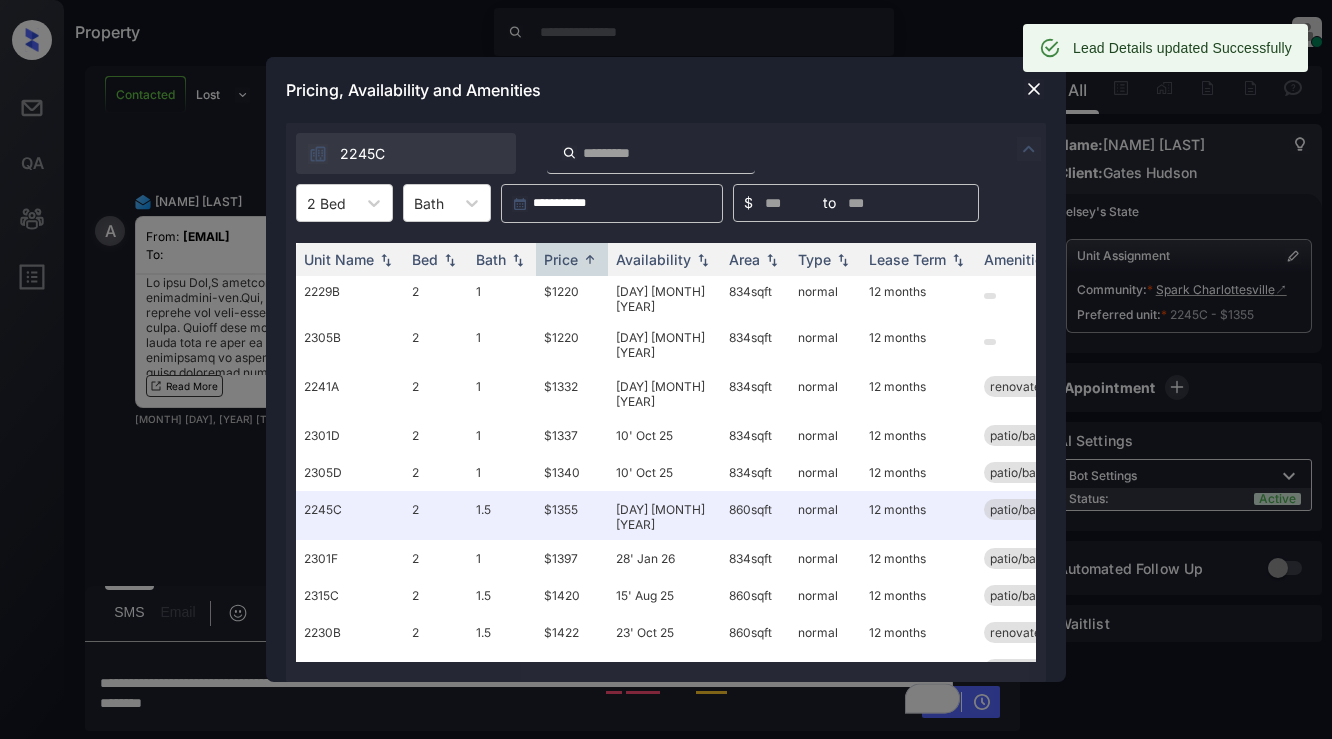 click at bounding box center (1034, 89) 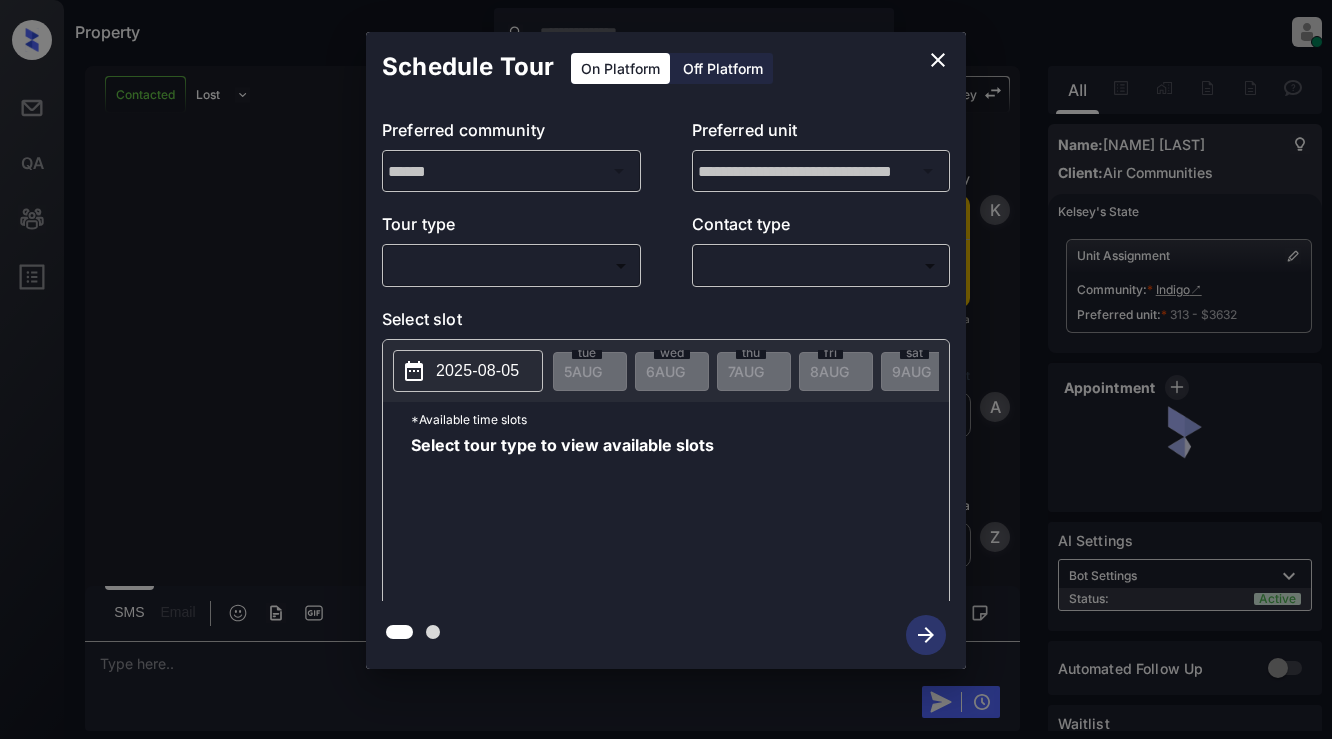 scroll, scrollTop: 0, scrollLeft: 0, axis: both 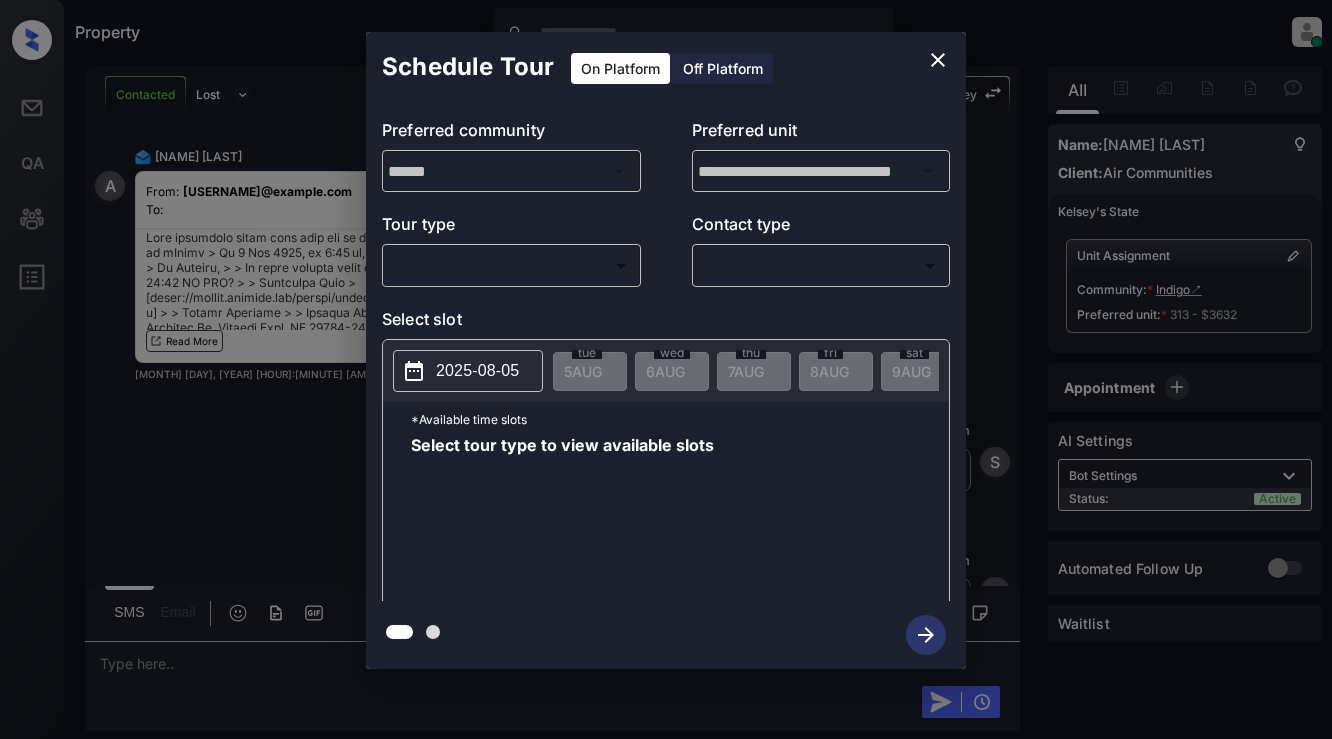 click on "Property [FIRST] [LAST] Online Set yourself   offline Set yourself   on break Profile Switch to  light  mode Sign out Contacted Lost Lead Sentiment: Angry Upon sliding the acknowledgement:  Lead will move to lost stage. * ​ SMS and call option will be set to opt out. AFM will be turned off for the lead. Kelsey New Message Kelsey Notes Note: [URL] - Paste this link into your browser to view Kelsey’s conversation with the prospect [DATE] [TIME]  Sync'd w  entrata K New Message Agent Lead created via emailParser in Inbound stage. [DATE] [TIME] A New Message Zuma Lead transferred to leasing agent: kelsey [DATE] [TIME] Z New Message Kelsey Due to the activation of disableLeadTransfer feature flag, Kelsey will no longer transfer ownership of this CRM guest card [DATE] [TIME] K New Message Agent AFM Request sent to Kelsey. [DATE] [TIME] A New Message" at bounding box center [666, 369] 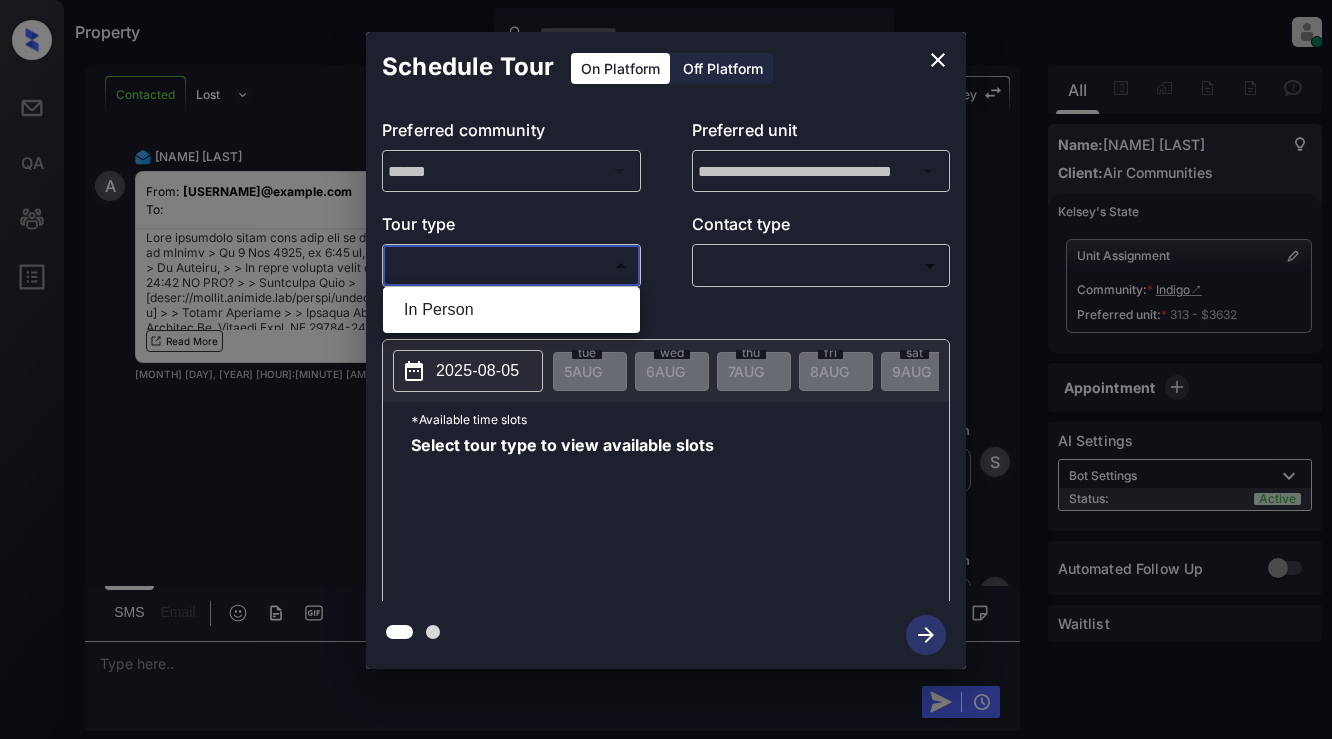 click at bounding box center [666, 369] 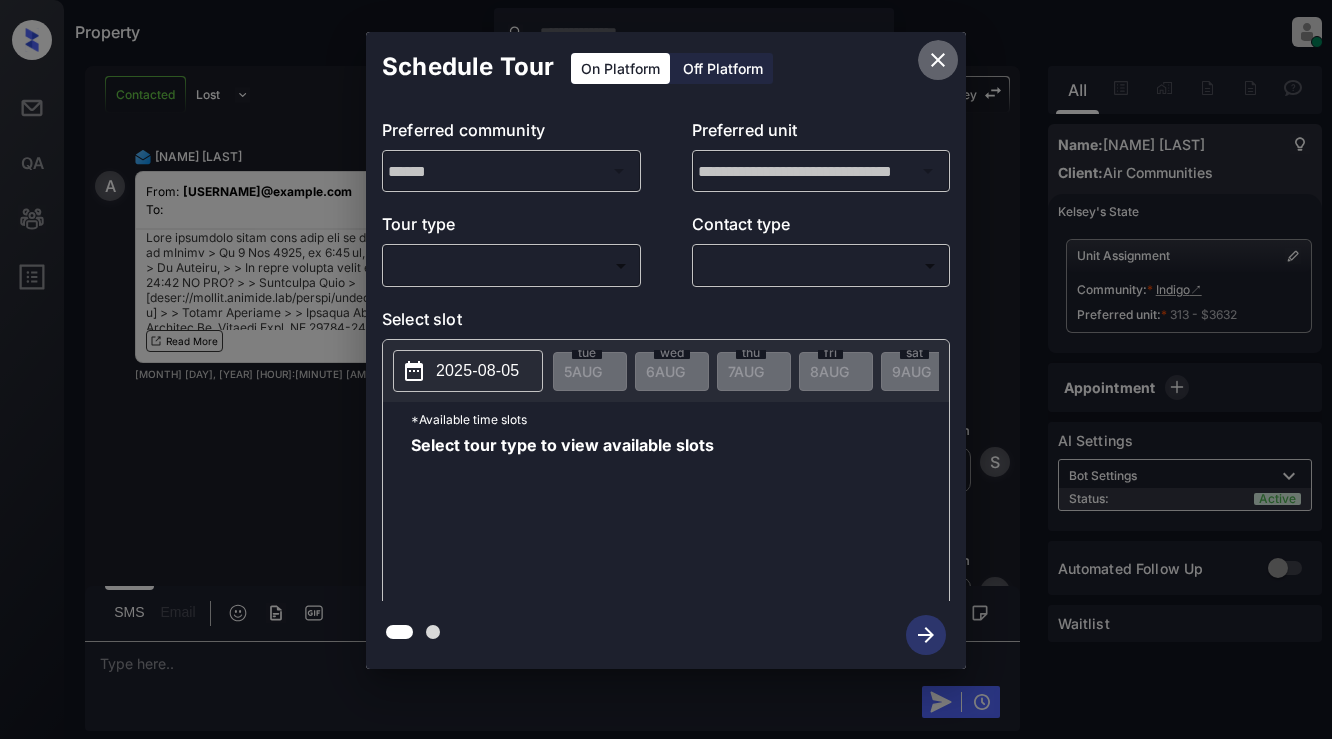 click 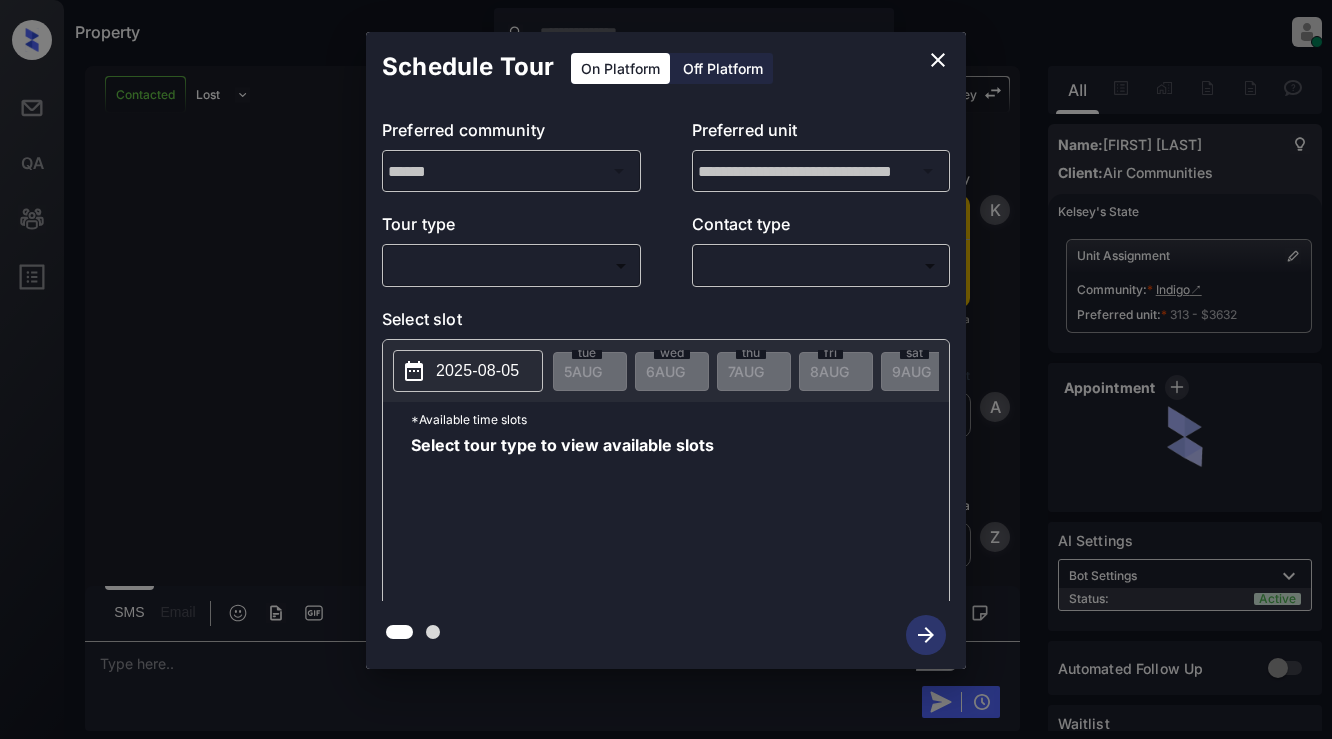 scroll, scrollTop: 0, scrollLeft: 0, axis: both 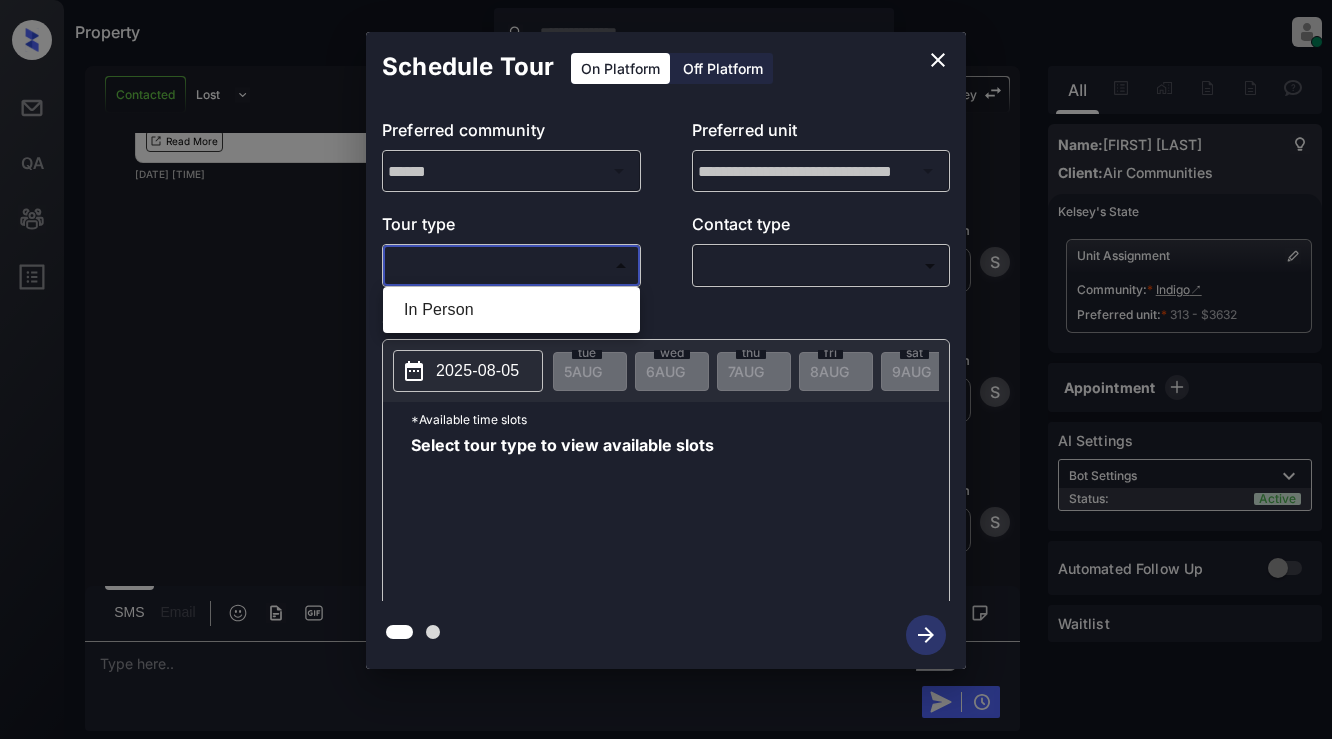 click on "Property [FIRST] [LAST] Online Set yourself   offline Set yourself   on break Profile Switch to  light  mode Sign out Contacted Lost Lead Sentiment: Angry Upon sliding the acknowledgement:  Lead will move to lost stage. * ​ SMS and call option will be set to opt out. AFM will be turned off for the lead. Kelsey New Message Kelsey Notes Note: [URL] - Paste this link into your browser to view Kelsey’s conversation with the prospect [DATE] [TIME]  Sync'd w  entrata K New Message Agent Lead created via emailParser in Inbound stage. [DATE] [TIME] A New Message Zuma Lead transferred to leasing agent: kelsey [DATE] [TIME] Z New Message Kelsey Due to the activation of disableLeadTransfer feature flag, Kelsey will no longer transfer ownership of this CRM guest card [DATE] [TIME] K New Message Agent AFM Request sent to Kelsey. [DATE] [TIME] A New Message" at bounding box center (666, 369) 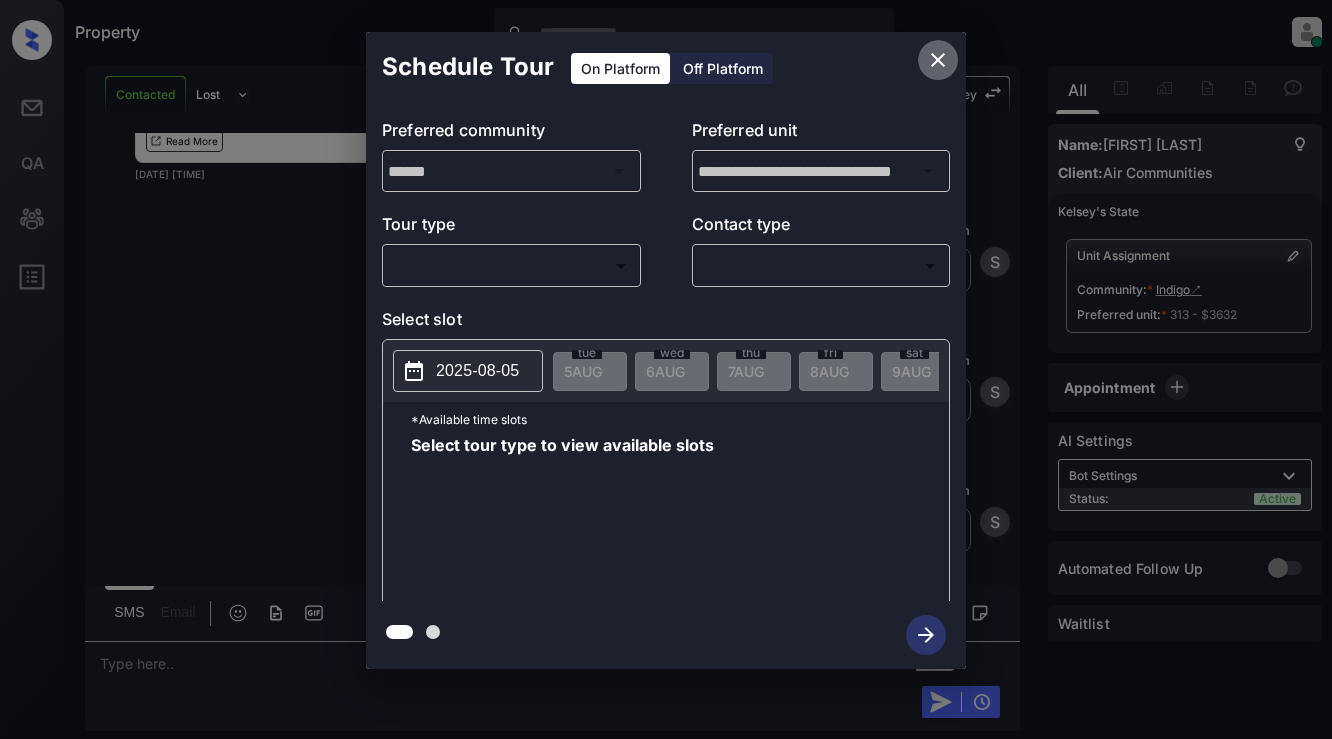 click 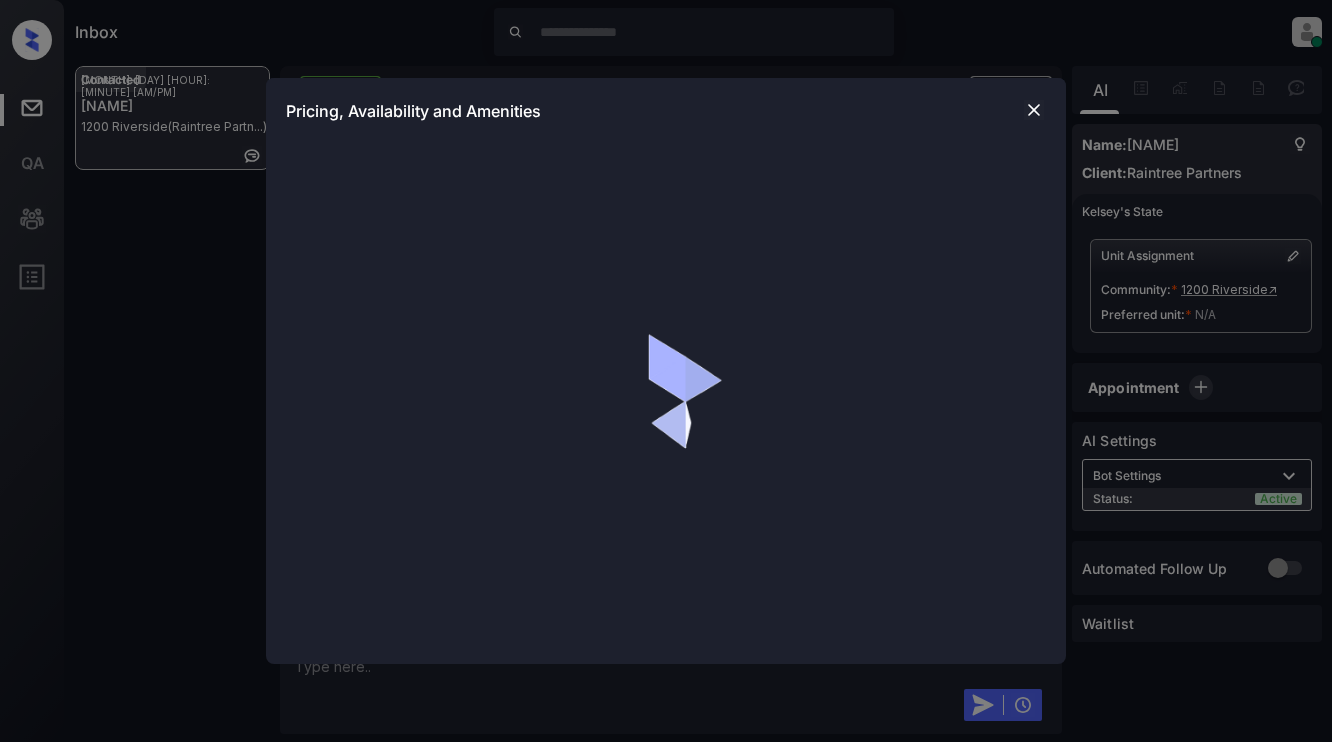 scroll, scrollTop: 0, scrollLeft: 0, axis: both 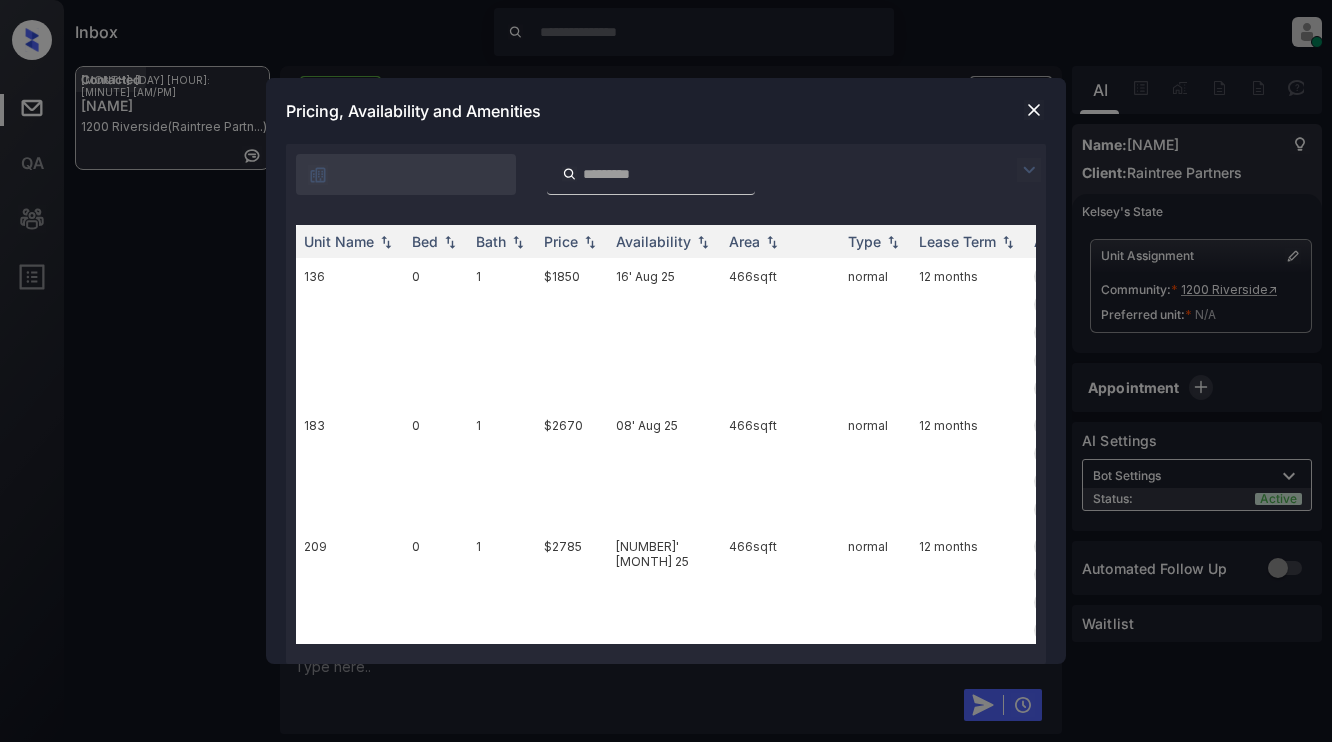 click at bounding box center (1029, 170) 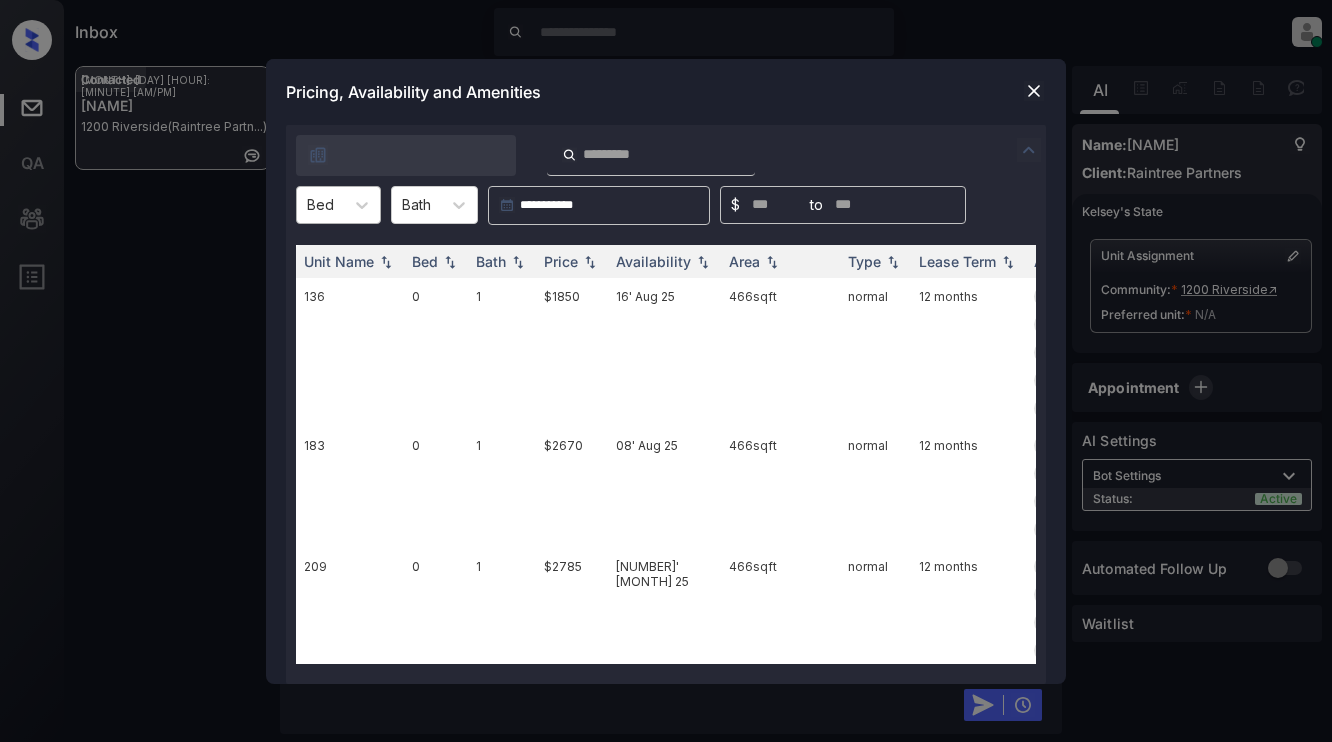 click at bounding box center [320, 204] 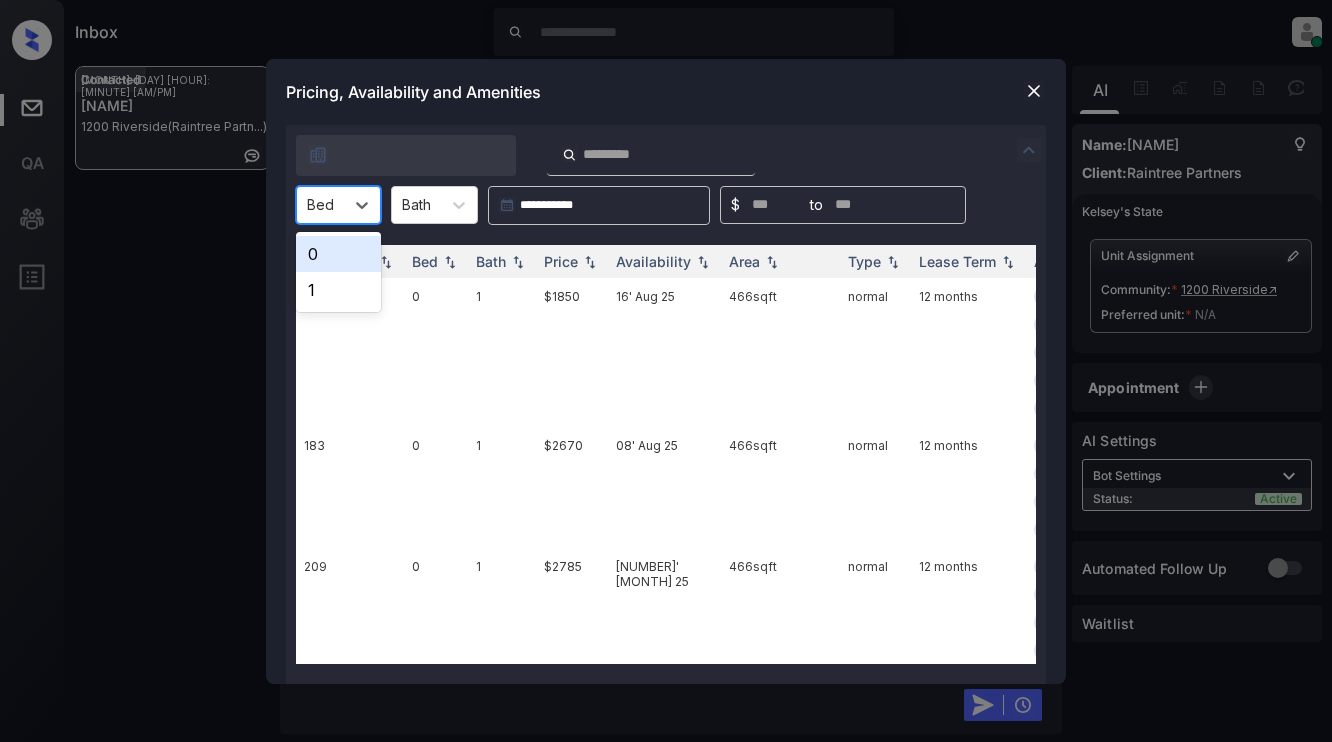 click on "0" at bounding box center [338, 254] 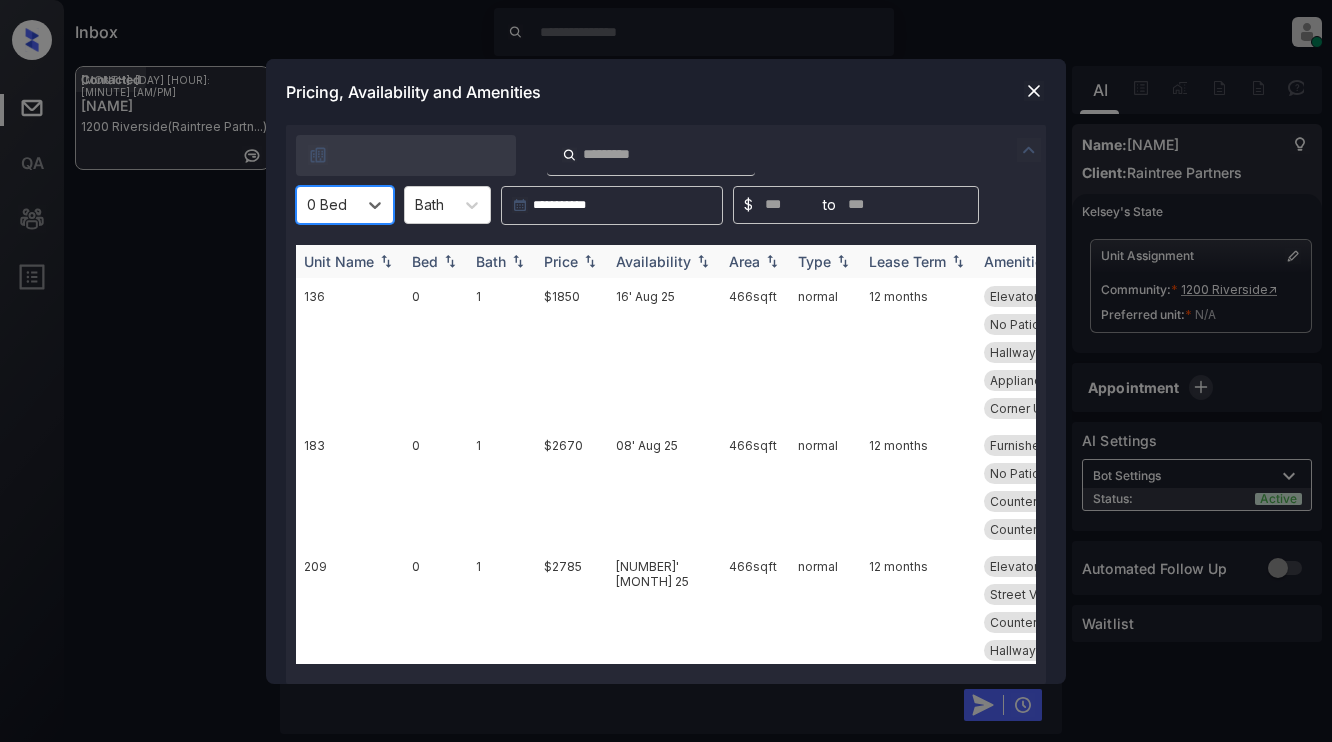 click on "Price" at bounding box center [561, 261] 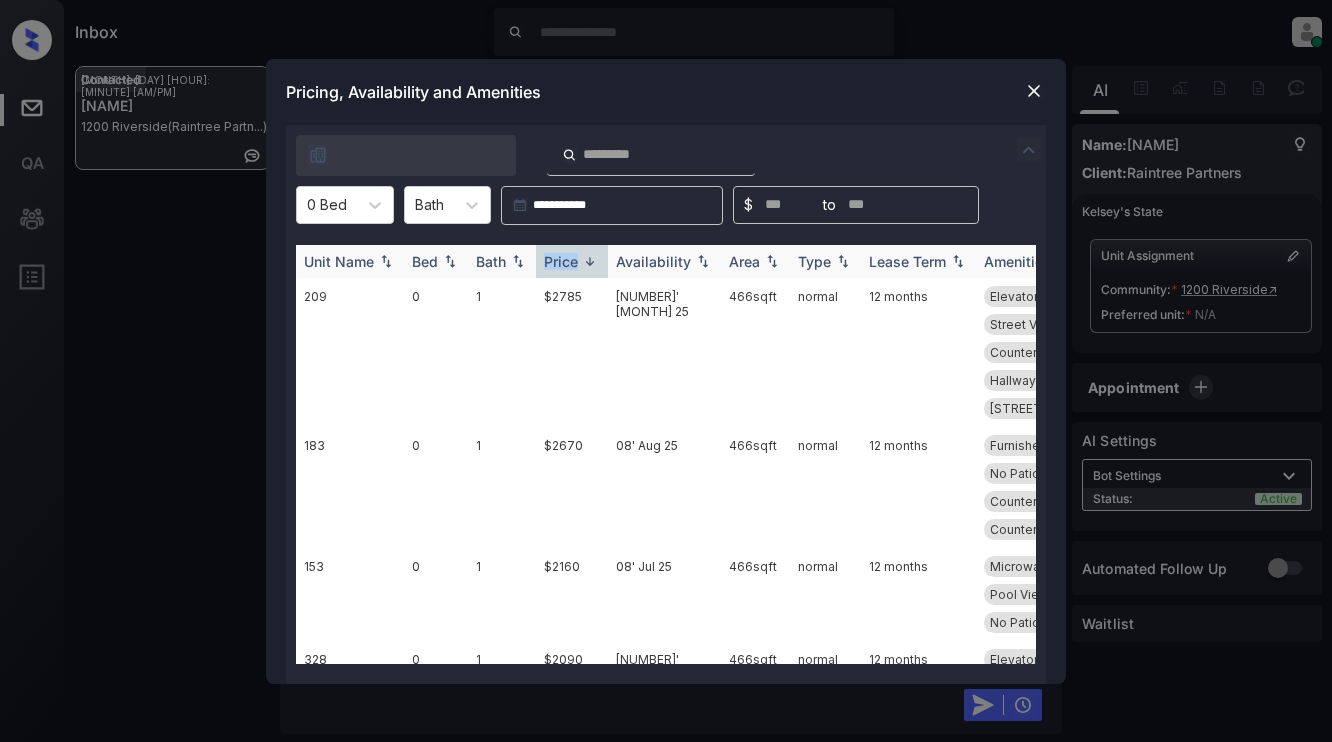 click on "Price" at bounding box center [561, 261] 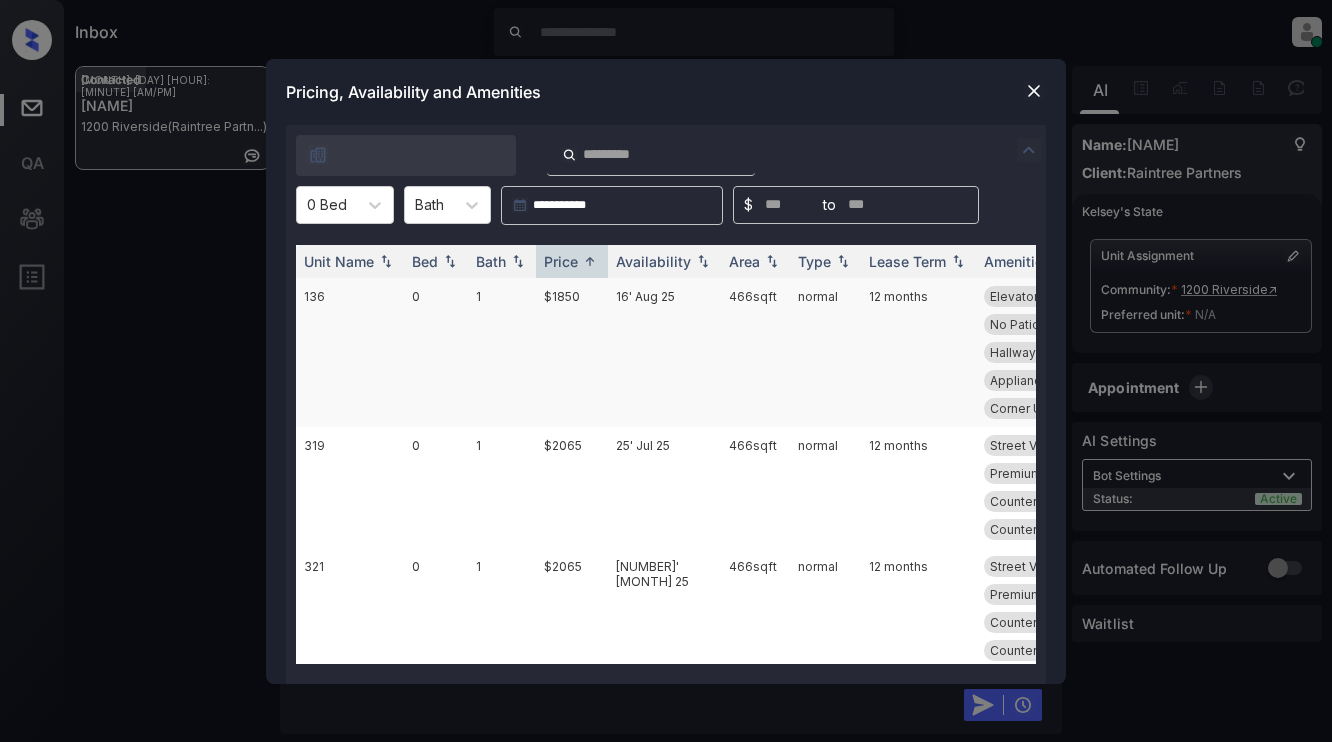 click on "$1850" at bounding box center [572, 352] 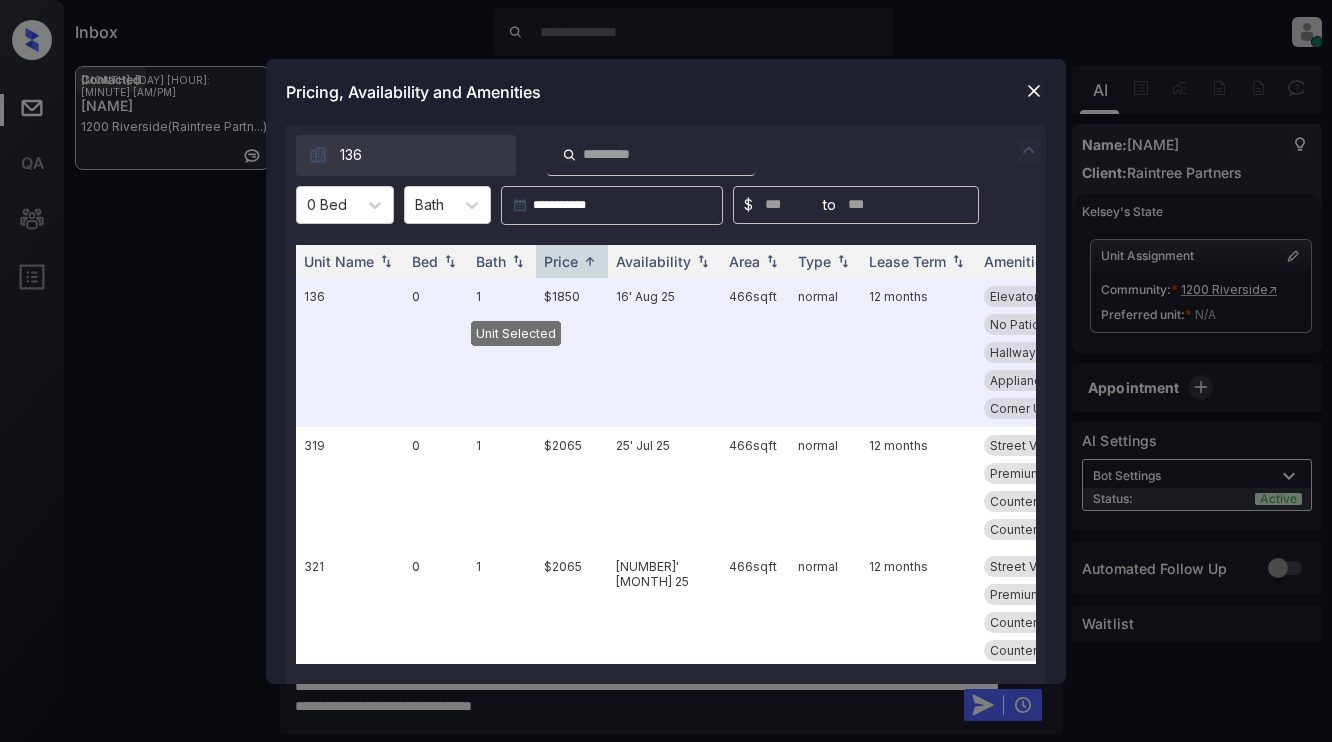 click at bounding box center [1034, 91] 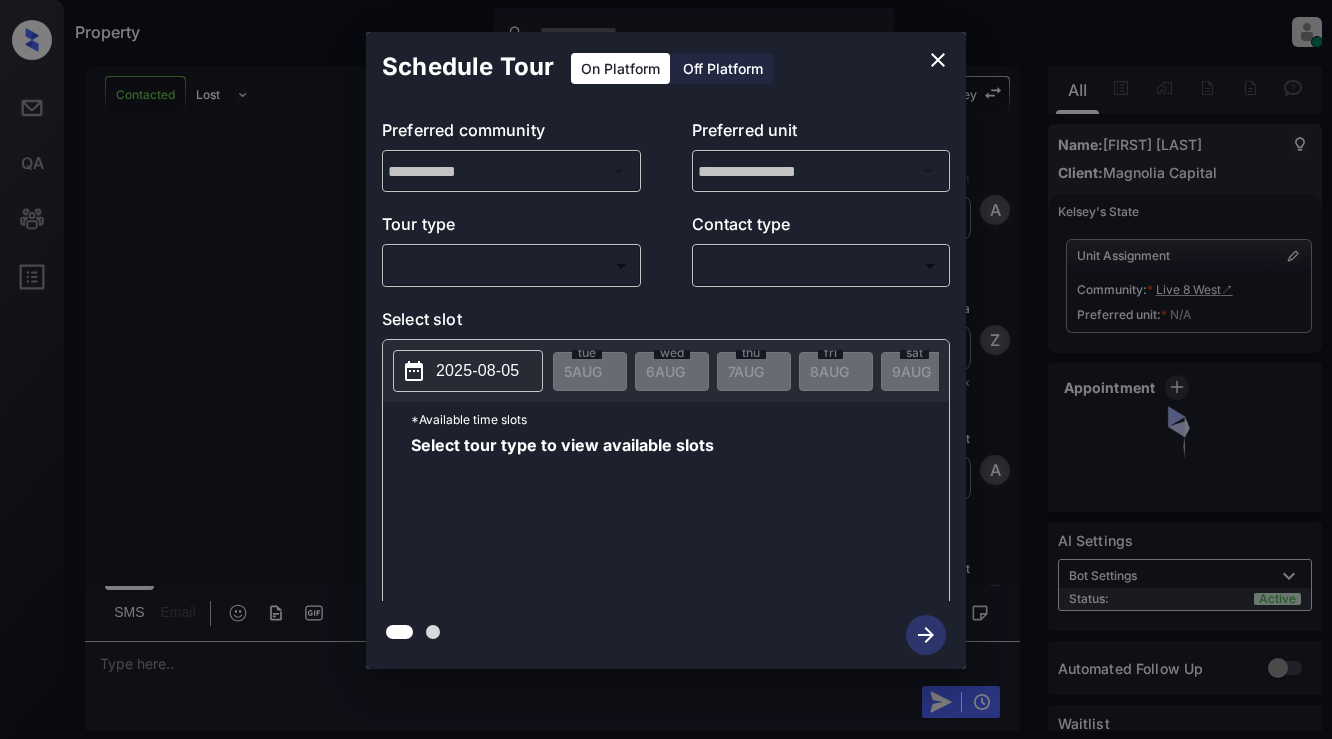 scroll, scrollTop: 0, scrollLeft: 0, axis: both 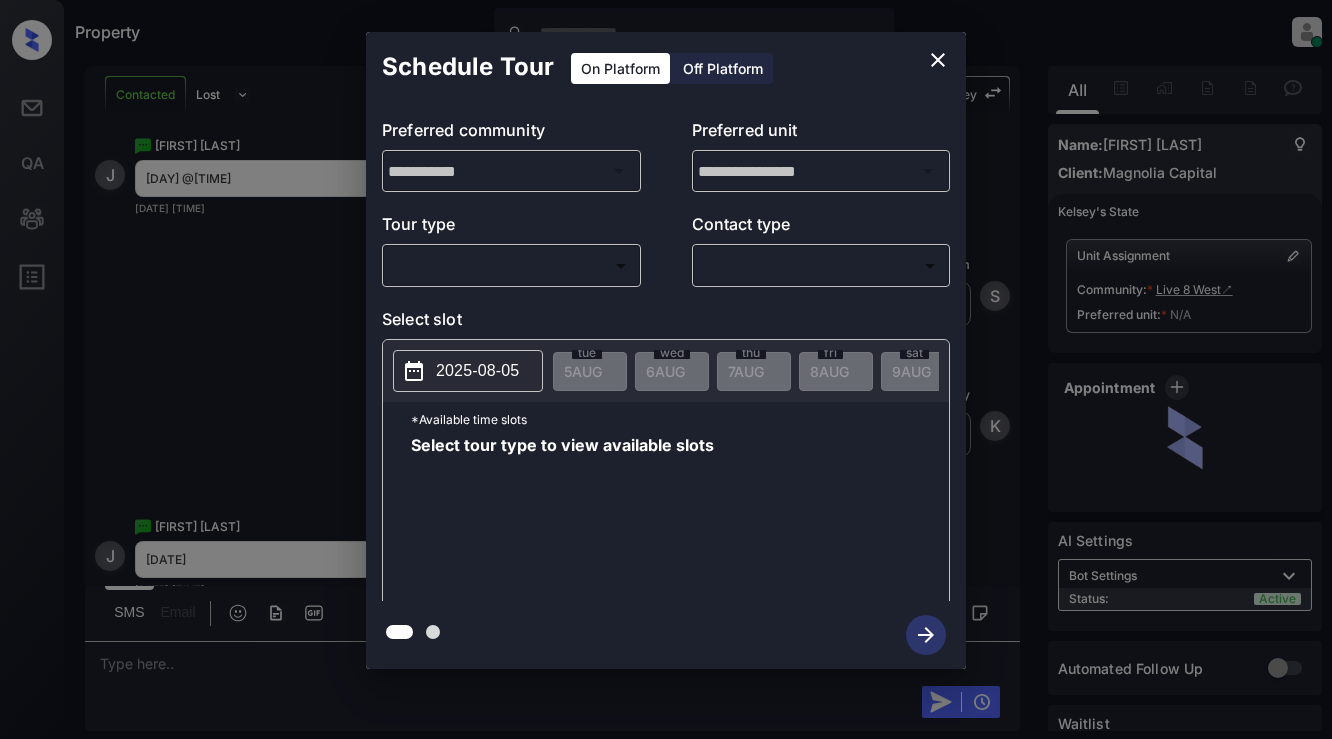 click on "Property [PERSON] Online Set yourself   offline Set yourself   on break Profile Switch to  light  mode Sign out Contacted Lost Lead Sentiment: Angry Upon sliding the acknowledgement:  Lead will move to lost stage. * ​ SMS and call option will be set to opt out. AFM will be turned off for the lead. [PERSON] New Message Agent Lead created via webhook in Inbound stage. [DATE] [TIME] A New Message Zuma Lead transferred to leasing agent: [PERSON] [DATE] [TIME]  Sync'd w  knock Z New Message Agent AFM Request sent to [PERSON]. [DATE] [TIME] A New Message Agent Notes Note: Structured Note:
Bedroom: 2
[DATE] [TIME] A New Message [PERSON] Hi [PERSON]. This is [PERSON] with Live 8 West. We’d love to have you come tour with us. What’s a good day and time for you? [DATE] [TIME]   | TemplateAFMSms  Sync'd w  knock K New Message [PERSON] Lead archived by [PERSON]! [DATE] [TIME] K New Message [PERSON] [PERSON] [DATE] [TIME]    Sync'd w  knock J New Message S" at bounding box center [666, 369] 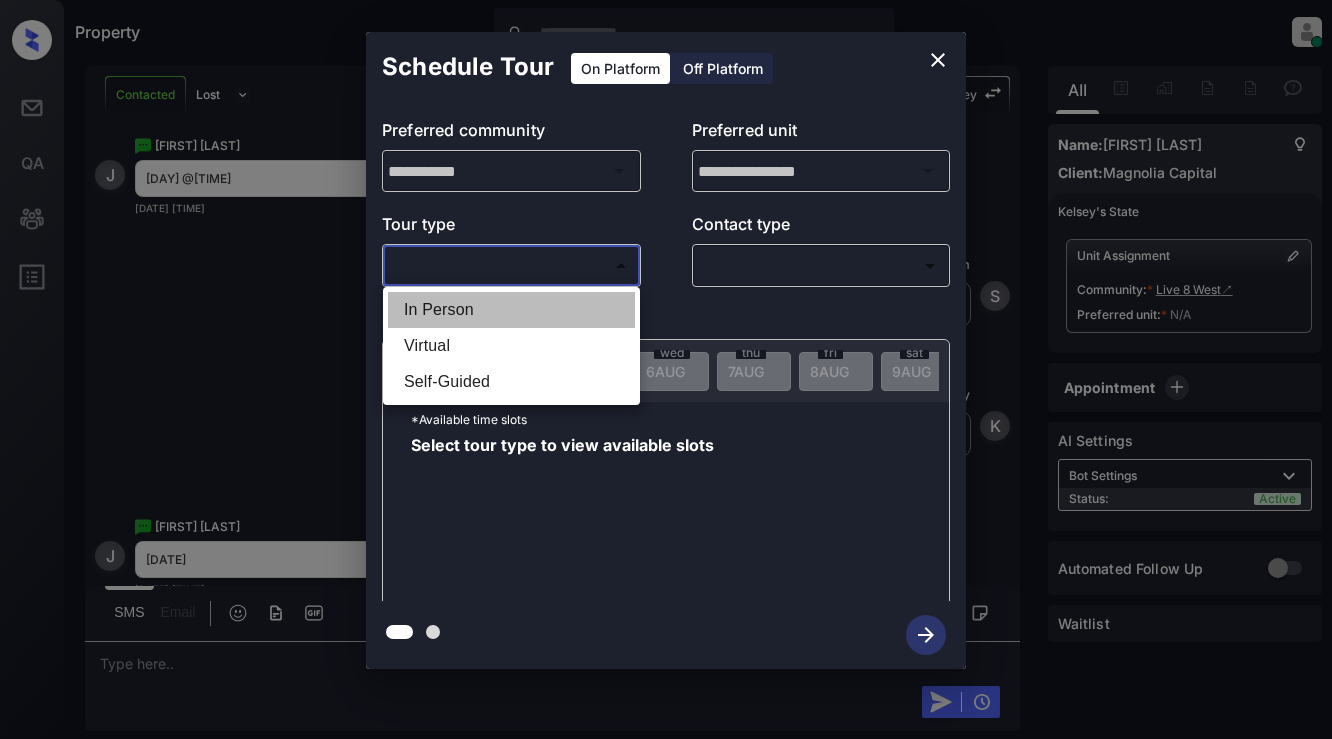click on "In Person" at bounding box center (511, 310) 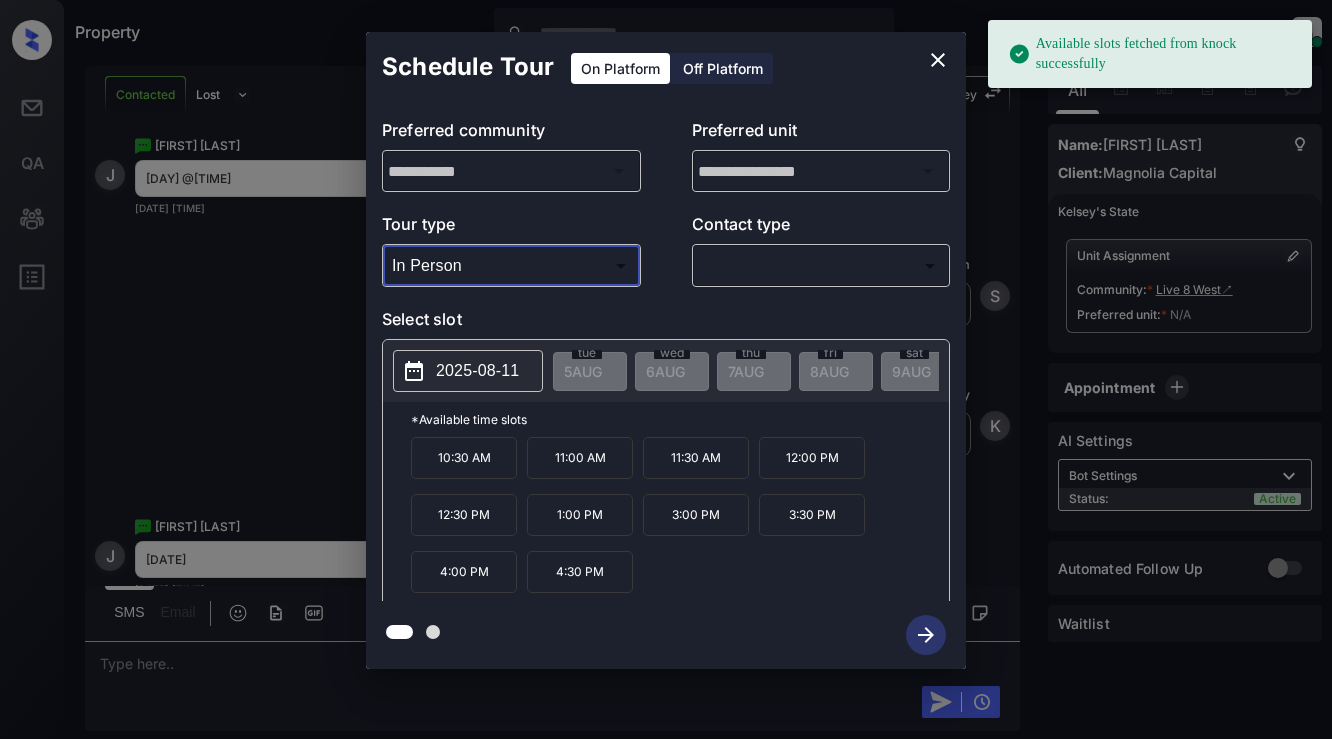 click on "2025-08-11" at bounding box center (477, 371) 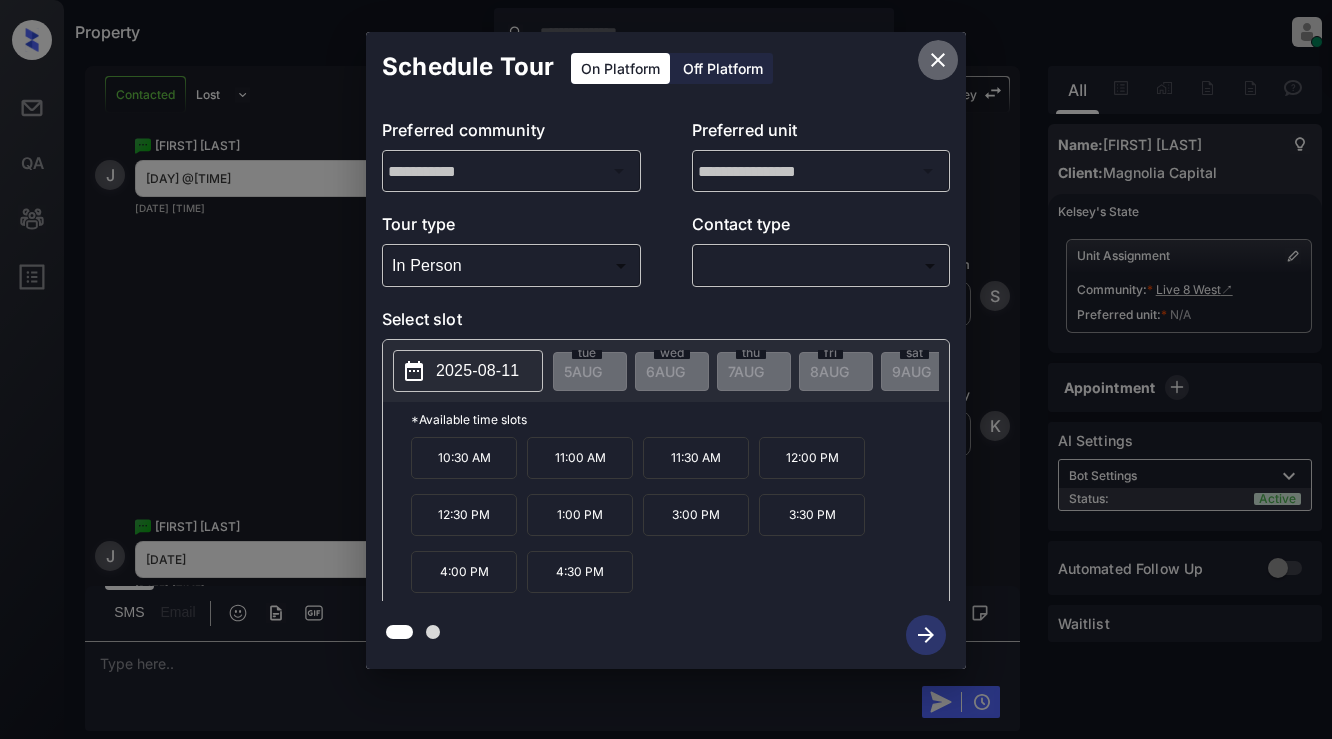 click 